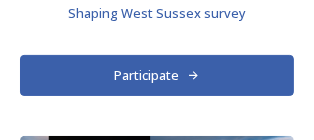 scroll, scrollTop: 125, scrollLeft: 0, axis: vertical 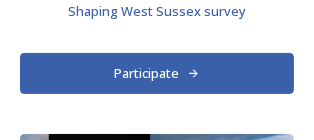 click on "Participate" at bounding box center (157, 73) 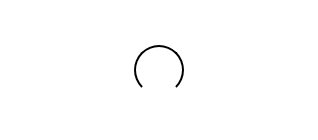 scroll, scrollTop: 0, scrollLeft: 0, axis: both 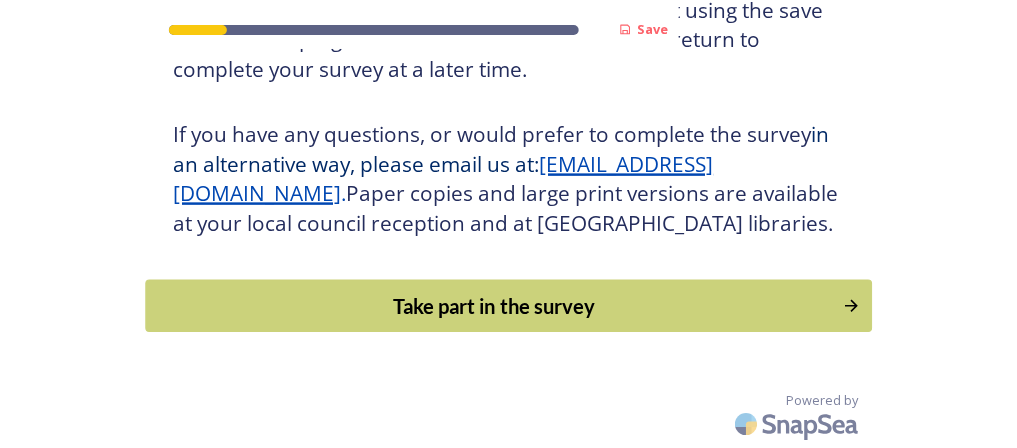 click on "Take part in the survey" at bounding box center [494, 306] 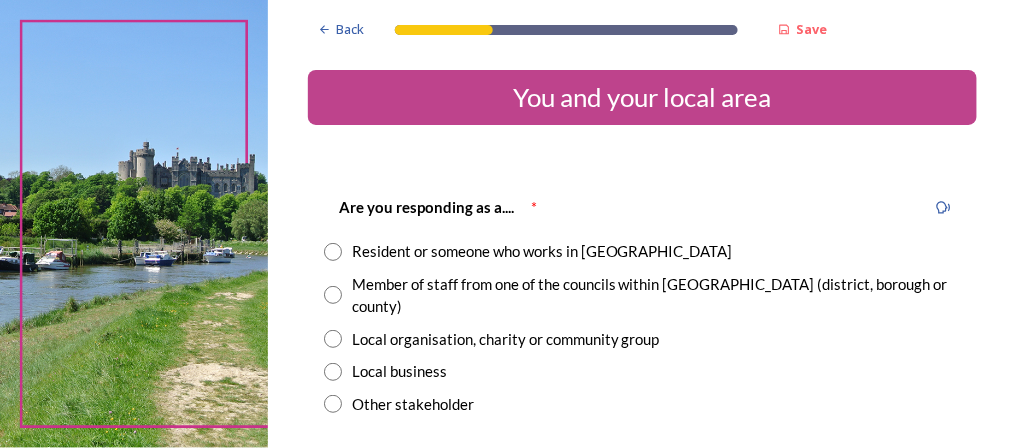scroll, scrollTop: 80, scrollLeft: 0, axis: vertical 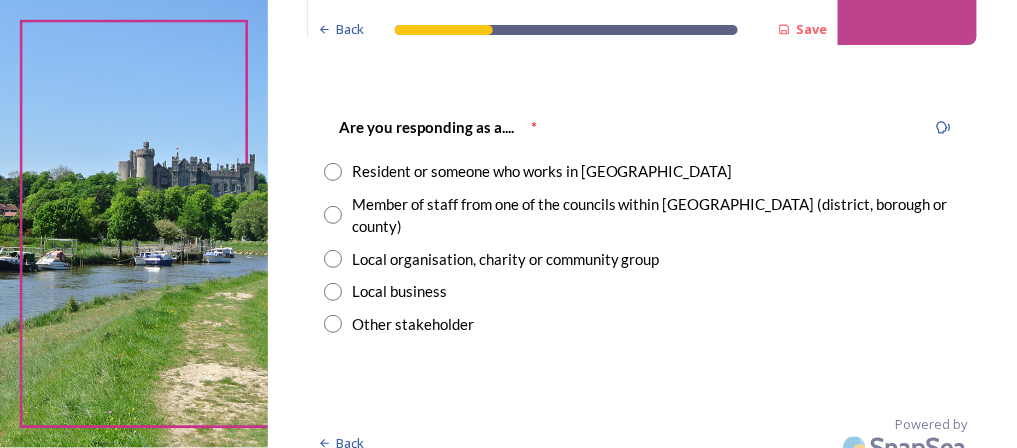 click at bounding box center (333, 172) 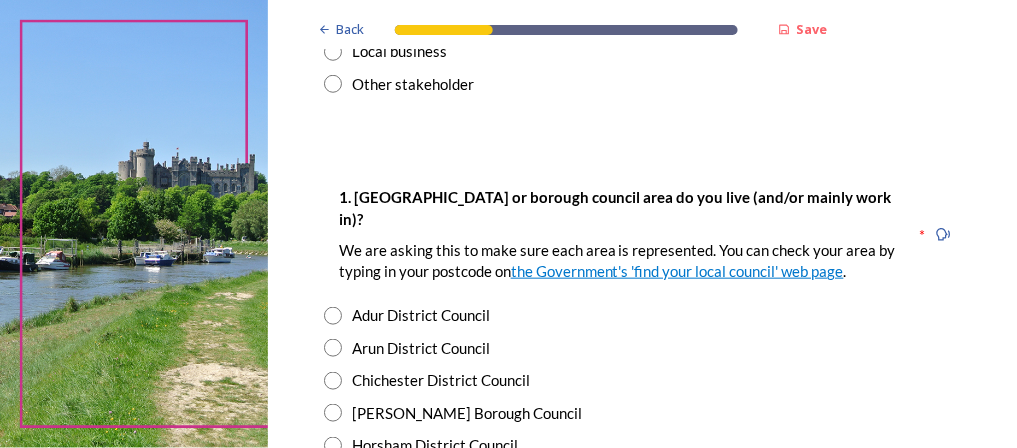 scroll, scrollTop: 400, scrollLeft: 0, axis: vertical 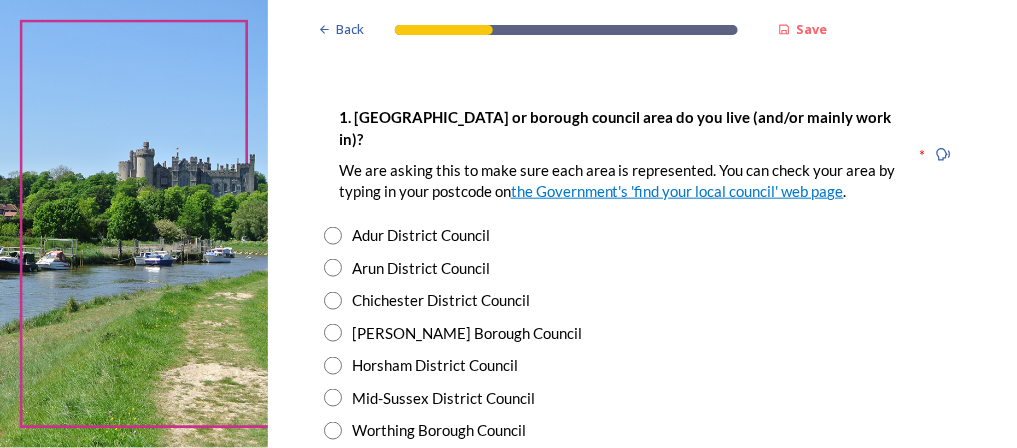 click at bounding box center [333, 301] 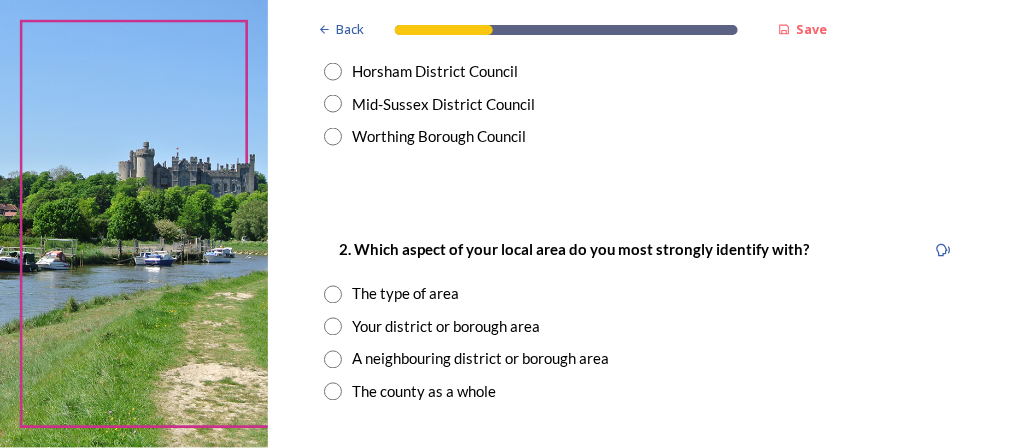 scroll, scrollTop: 720, scrollLeft: 0, axis: vertical 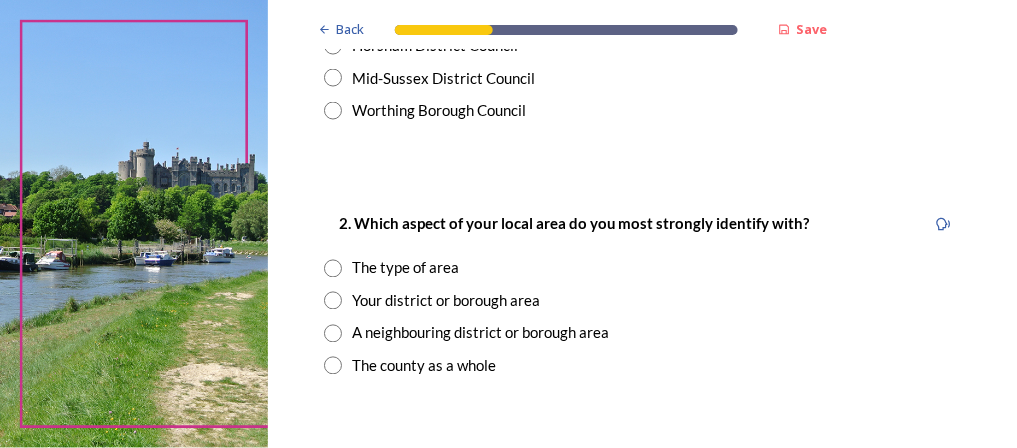 click at bounding box center (333, 334) 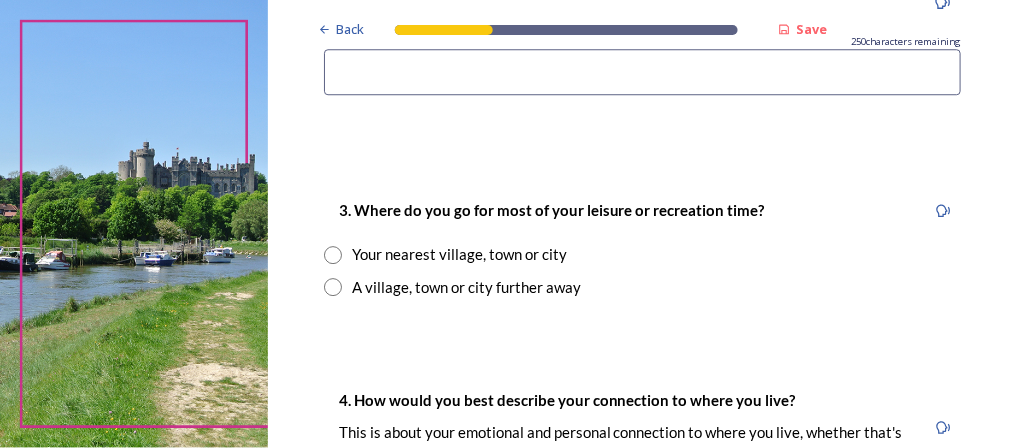 scroll, scrollTop: 1200, scrollLeft: 0, axis: vertical 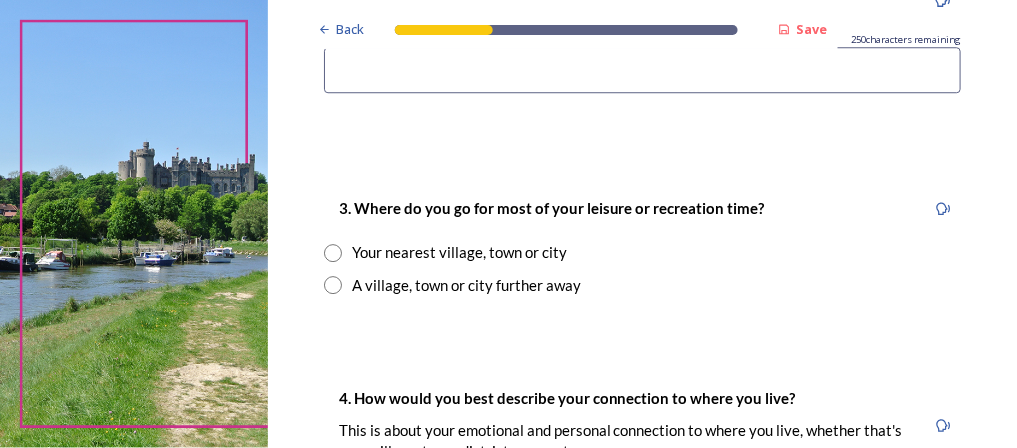 click at bounding box center [333, 285] 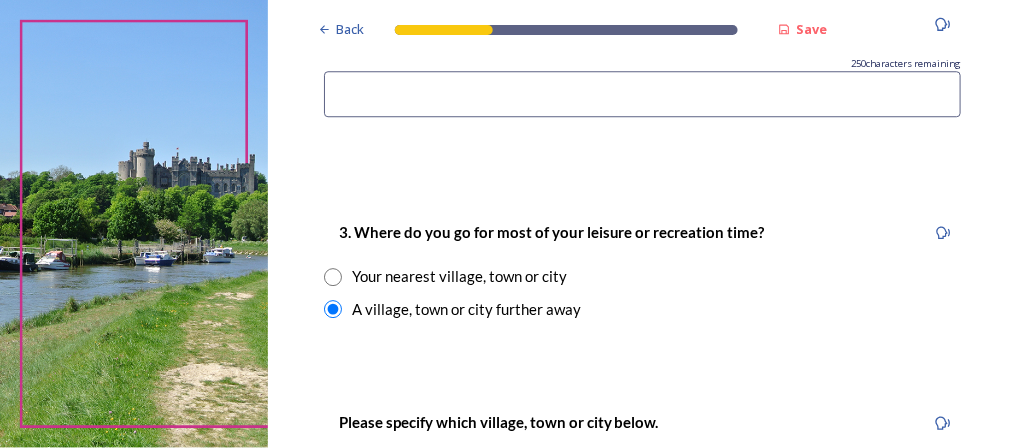 scroll, scrollTop: 1120, scrollLeft: 0, axis: vertical 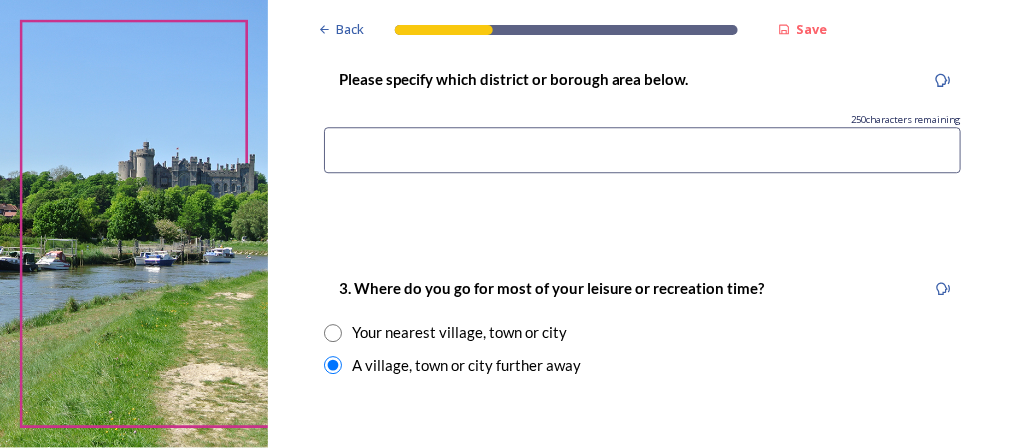click at bounding box center [333, 333] 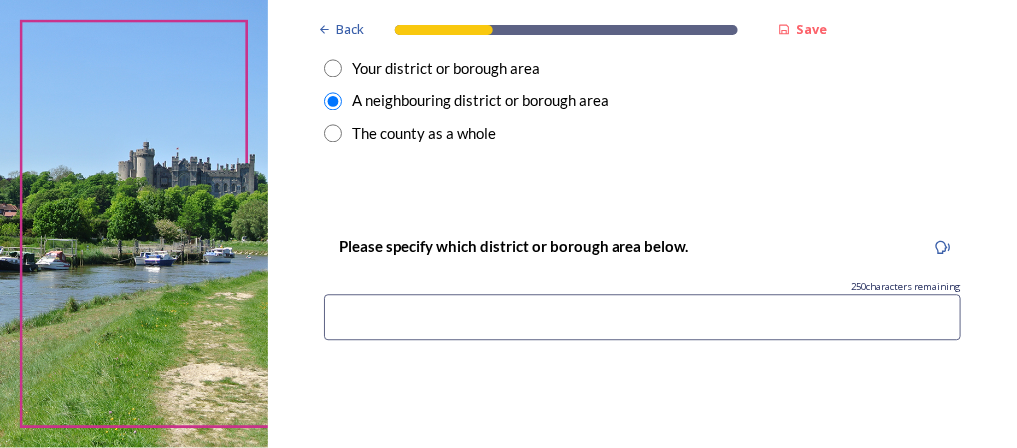 scroll, scrollTop: 960, scrollLeft: 0, axis: vertical 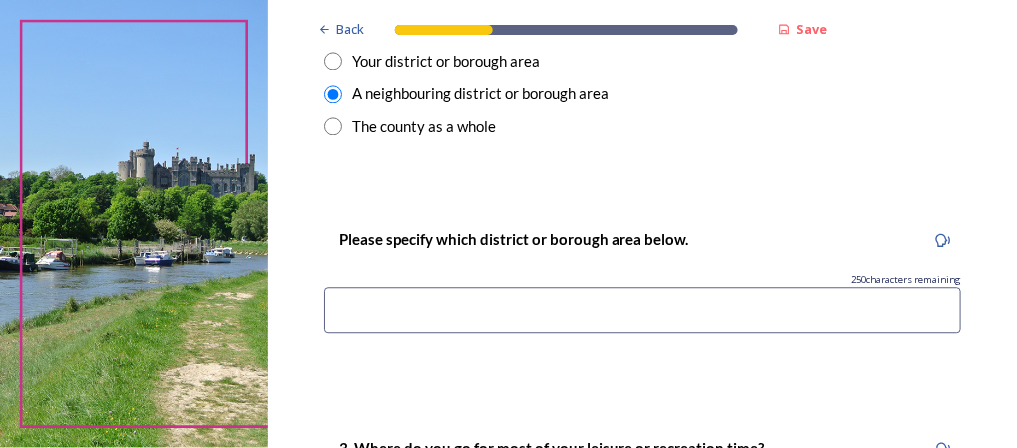 click at bounding box center [642, 310] 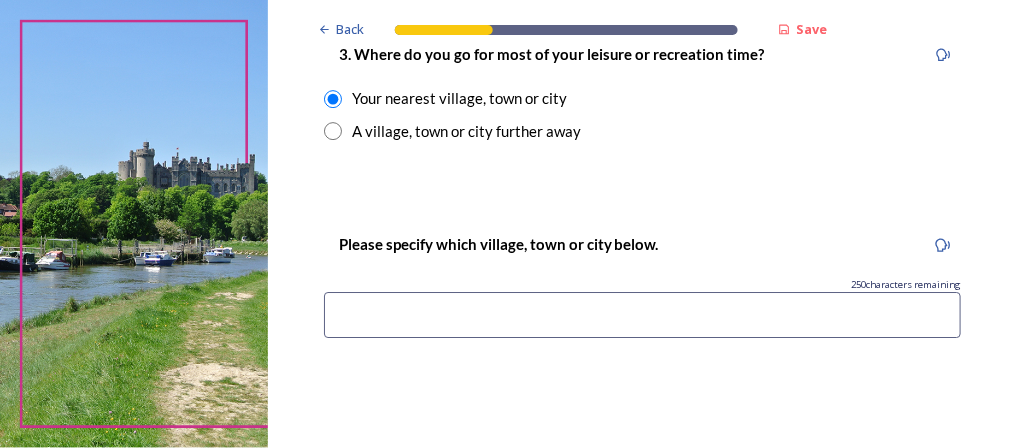 scroll, scrollTop: 1360, scrollLeft: 0, axis: vertical 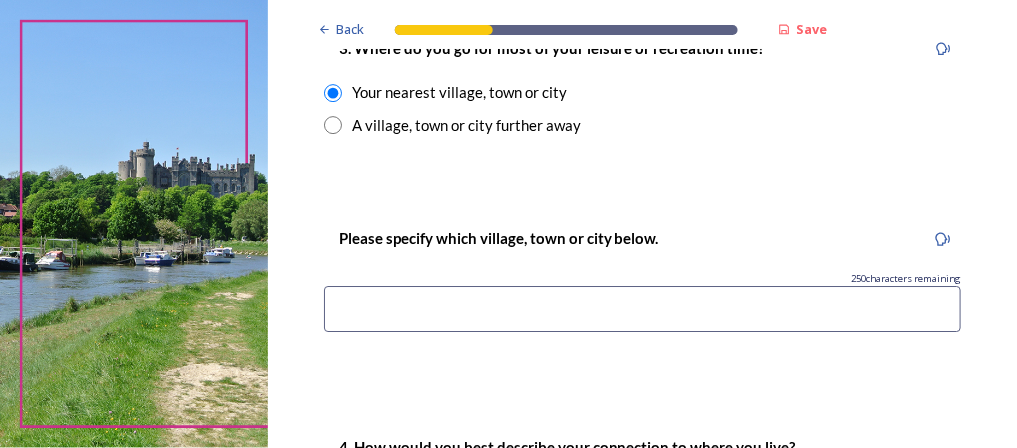 type on "chichester" 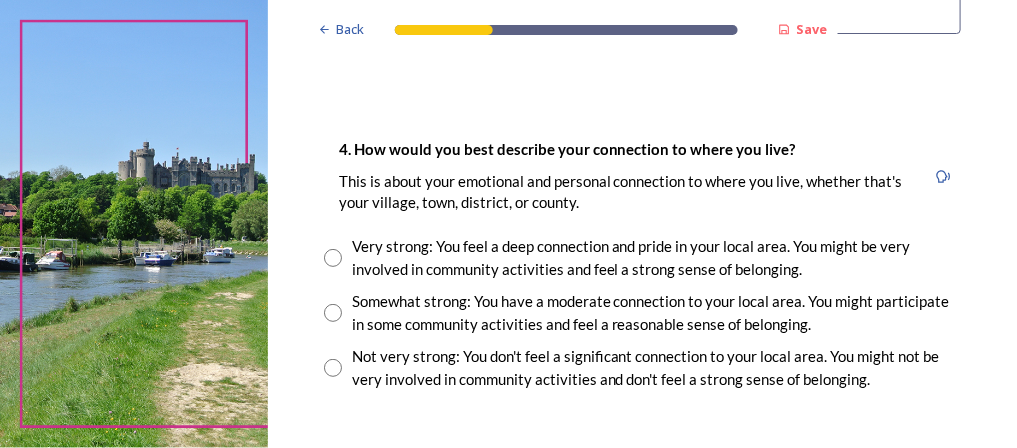 scroll, scrollTop: 1680, scrollLeft: 0, axis: vertical 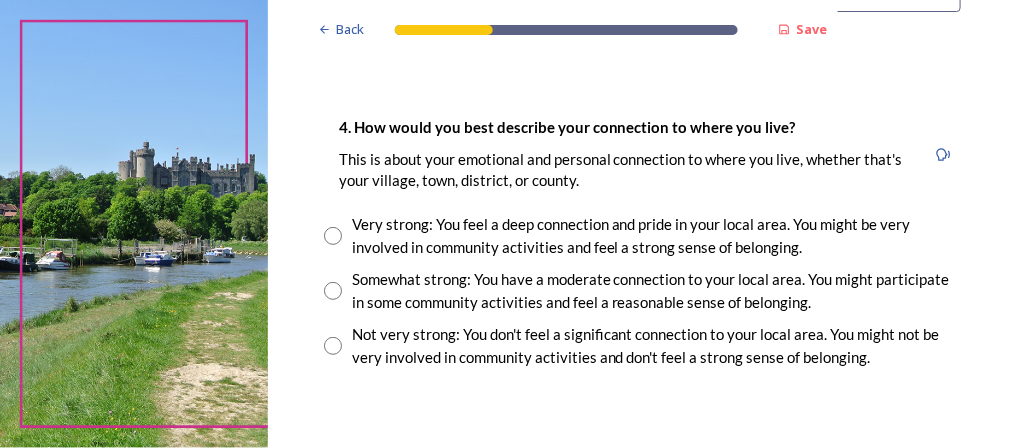 type on "chichester" 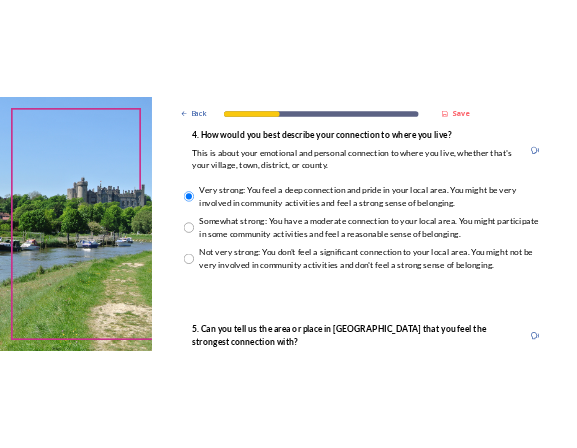 scroll, scrollTop: 1920, scrollLeft: 0, axis: vertical 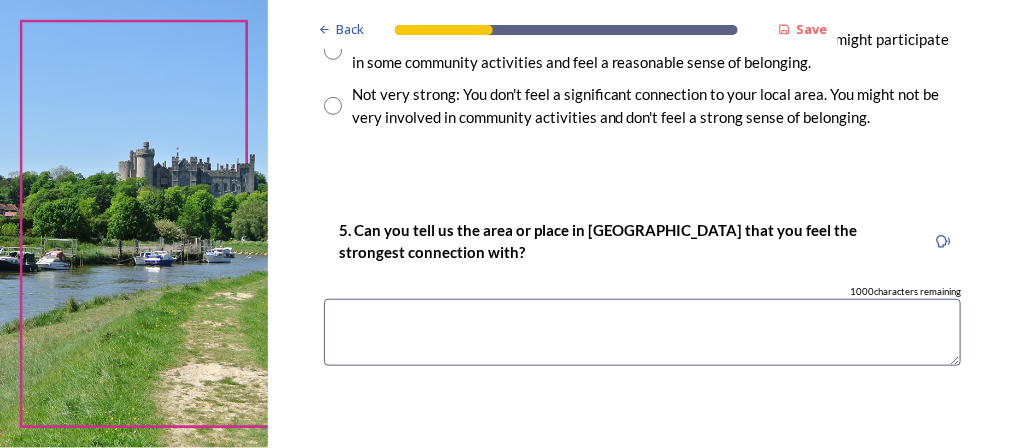 click at bounding box center [642, 332] 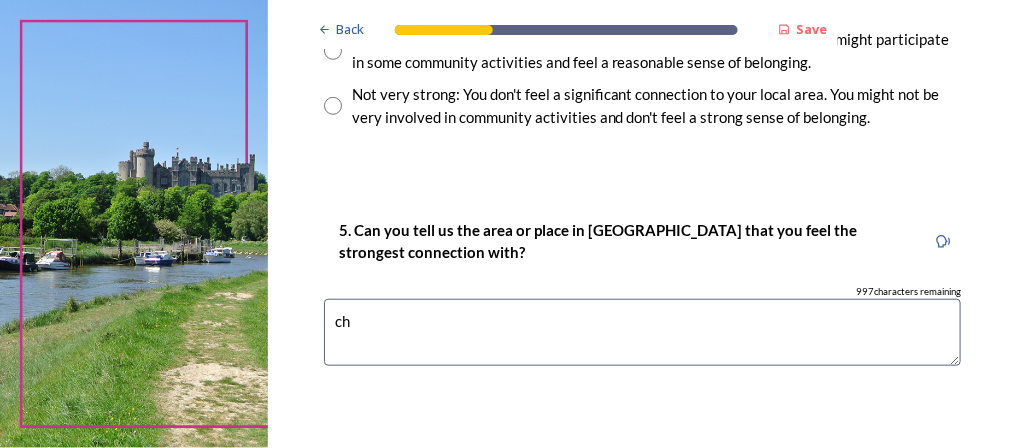 type on "c" 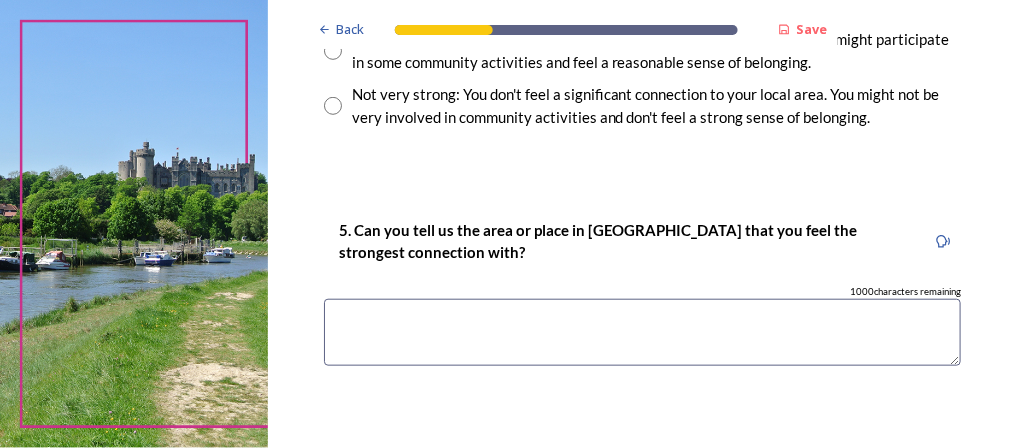 type on "V" 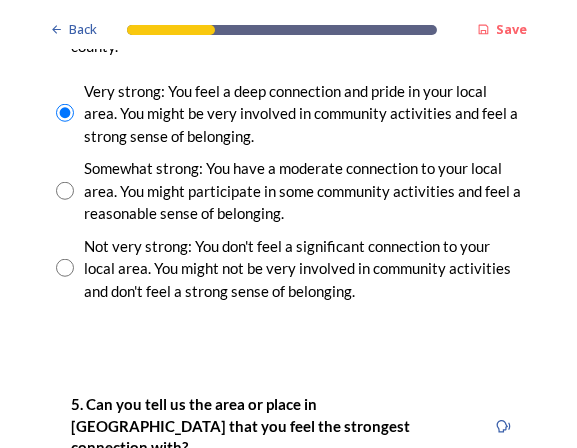 scroll, scrollTop: 2104, scrollLeft: 0, axis: vertical 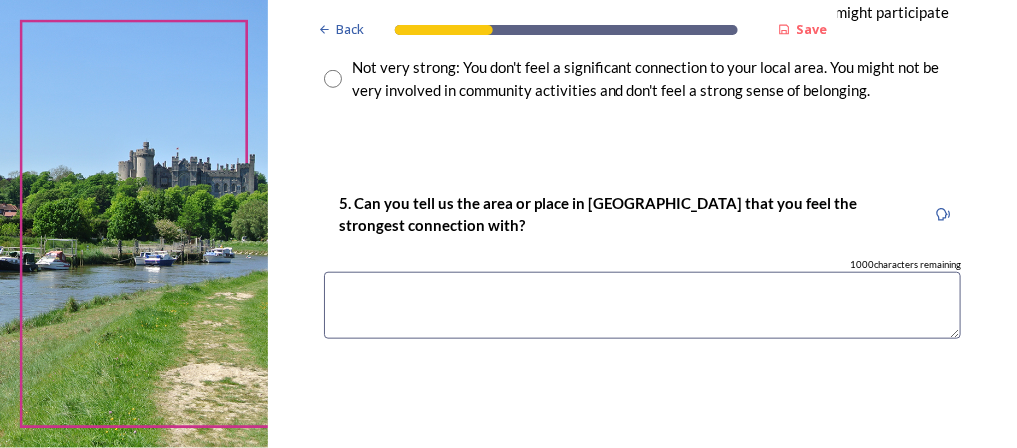 click at bounding box center (642, 305) 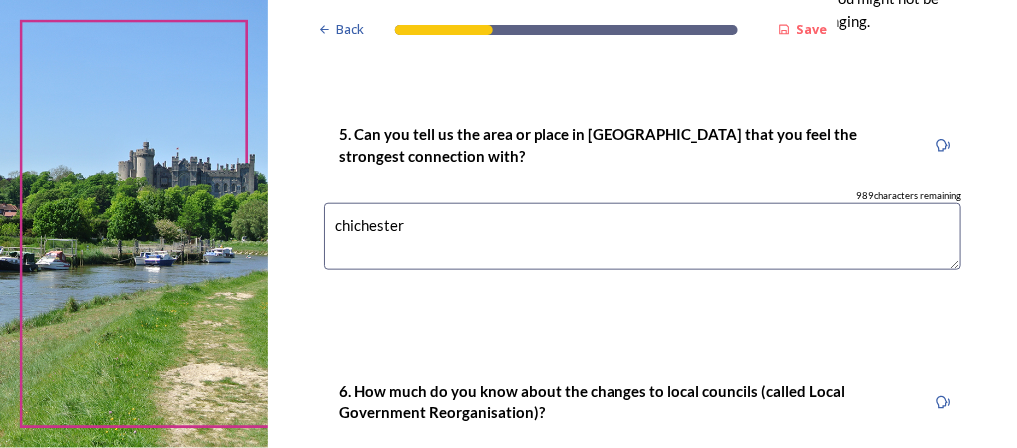 scroll, scrollTop: 2187, scrollLeft: 0, axis: vertical 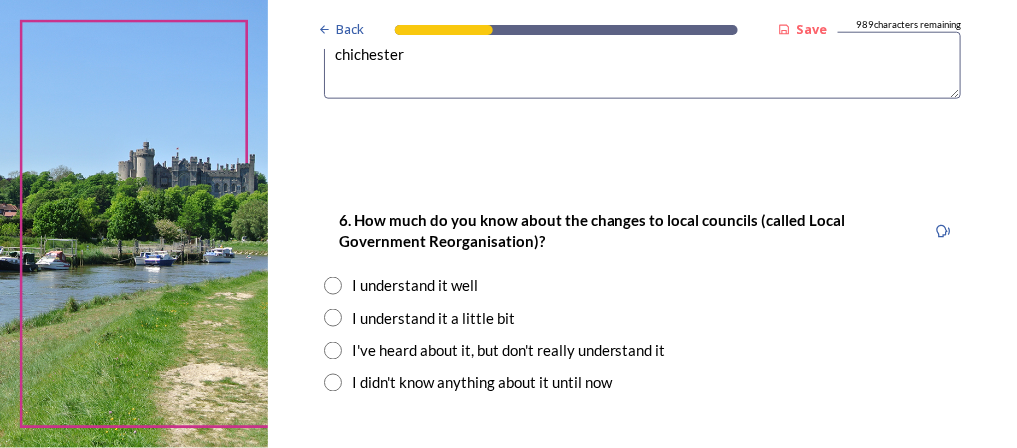 type on "chichester" 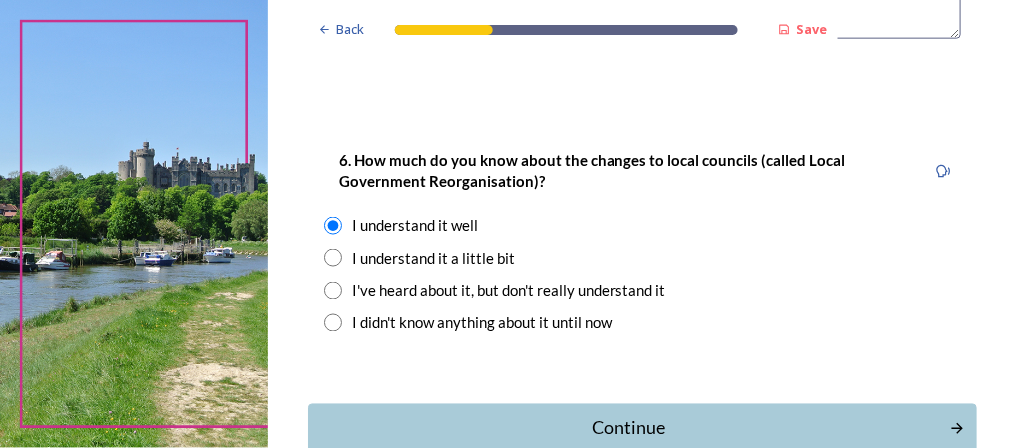 scroll, scrollTop: 2321, scrollLeft: 0, axis: vertical 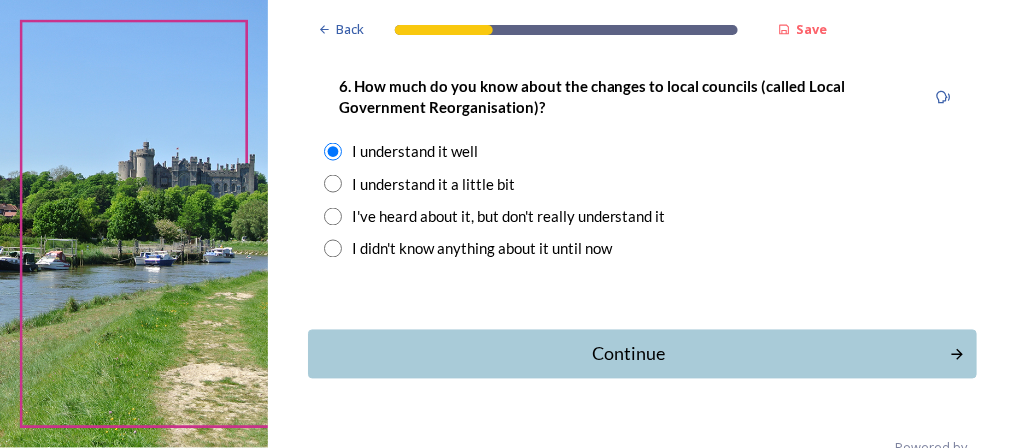 click on "Continue" at bounding box center [629, 354] 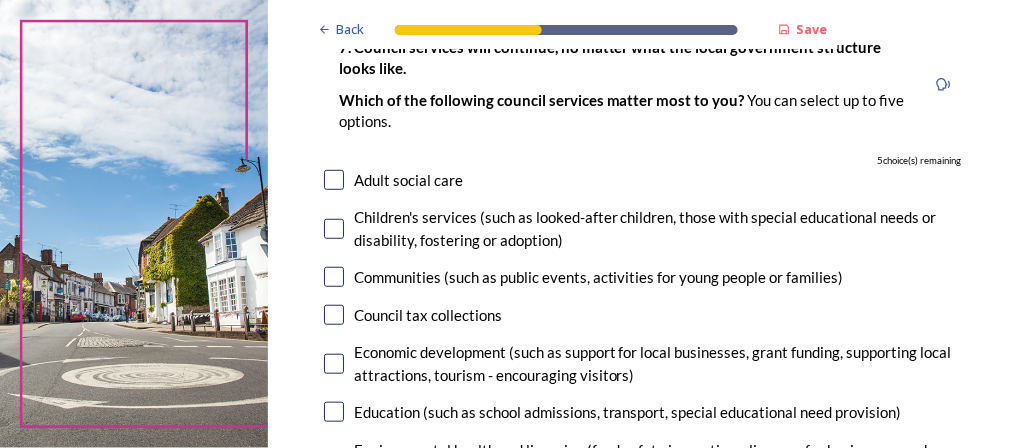 scroll, scrollTop: 240, scrollLeft: 0, axis: vertical 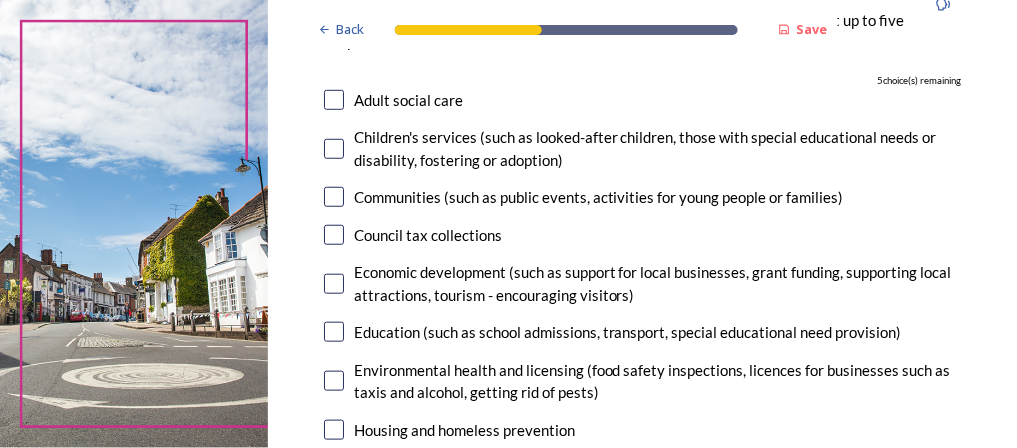 click at bounding box center (334, 100) 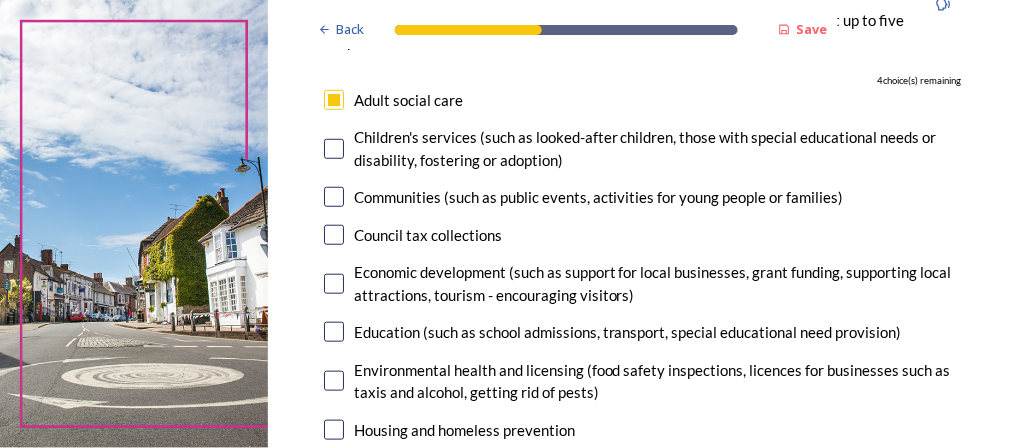 scroll, scrollTop: 320, scrollLeft: 0, axis: vertical 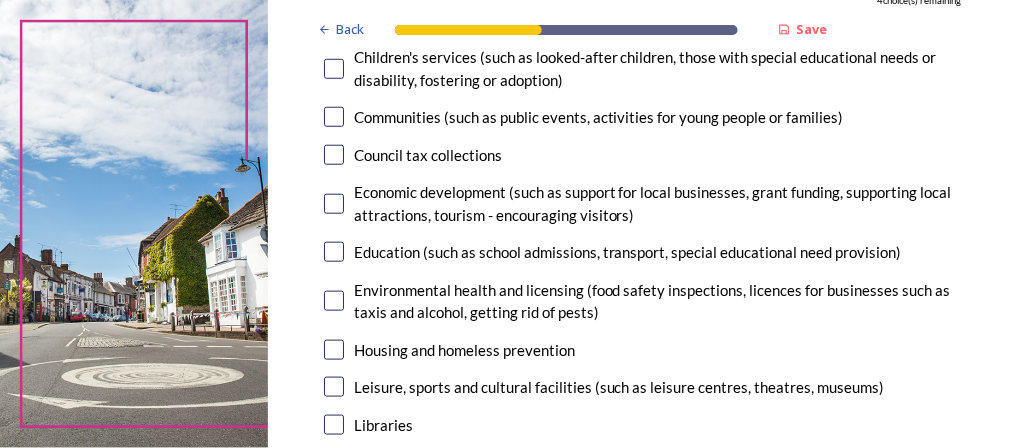 click at bounding box center (334, 204) 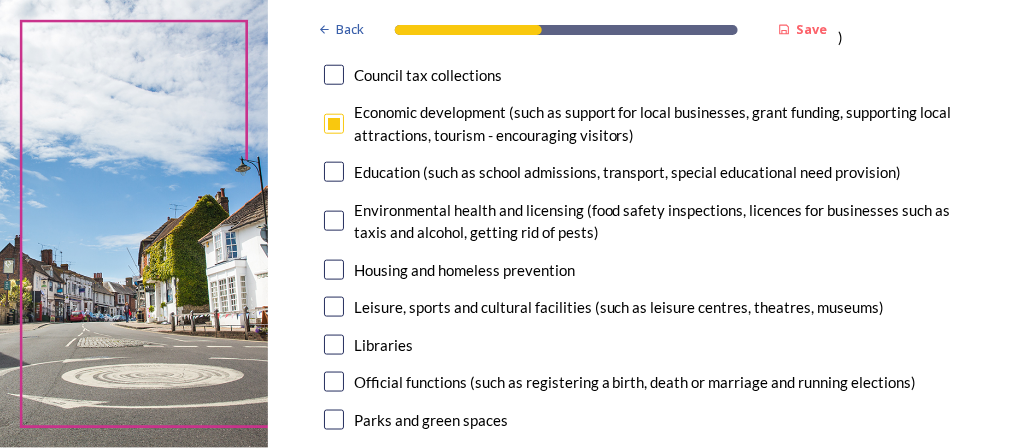 scroll, scrollTop: 480, scrollLeft: 0, axis: vertical 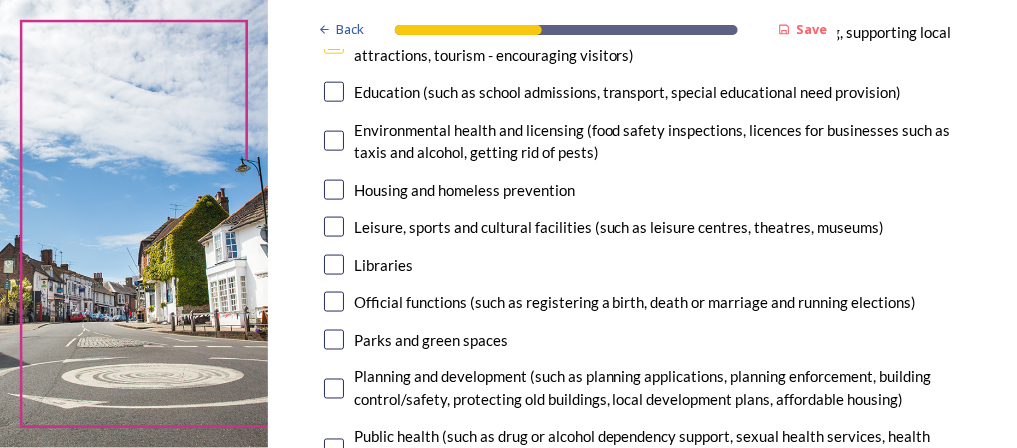 click at bounding box center [334, 227] 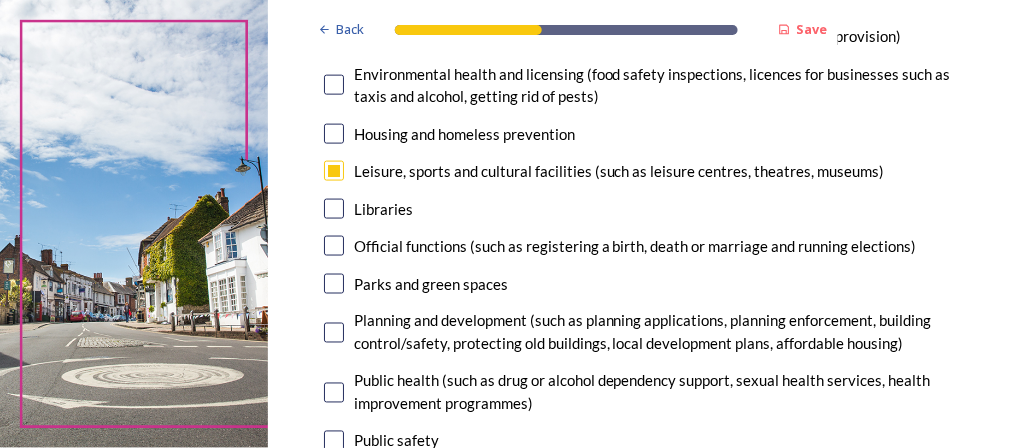 scroll, scrollTop: 560, scrollLeft: 0, axis: vertical 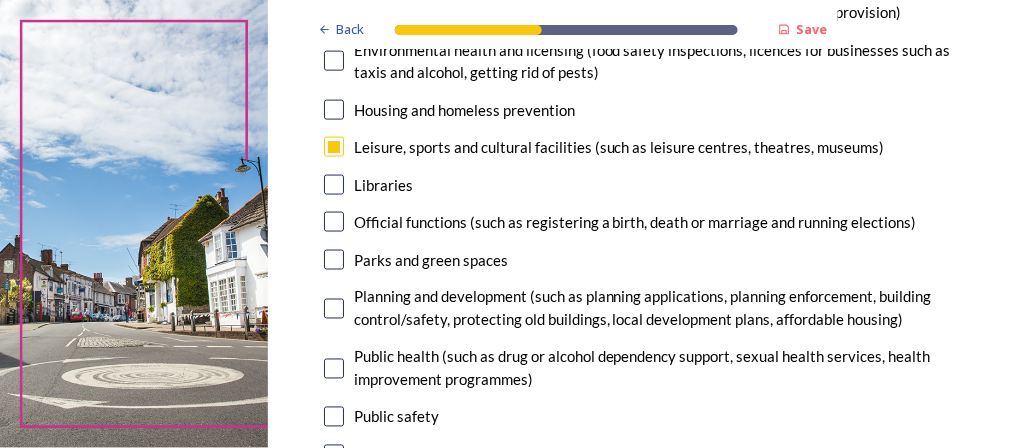 click at bounding box center (334, 260) 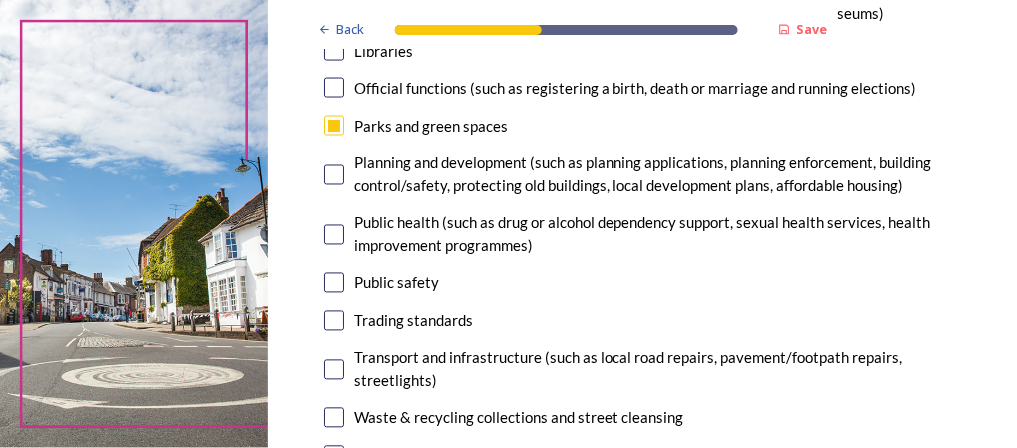 scroll, scrollTop: 720, scrollLeft: 0, axis: vertical 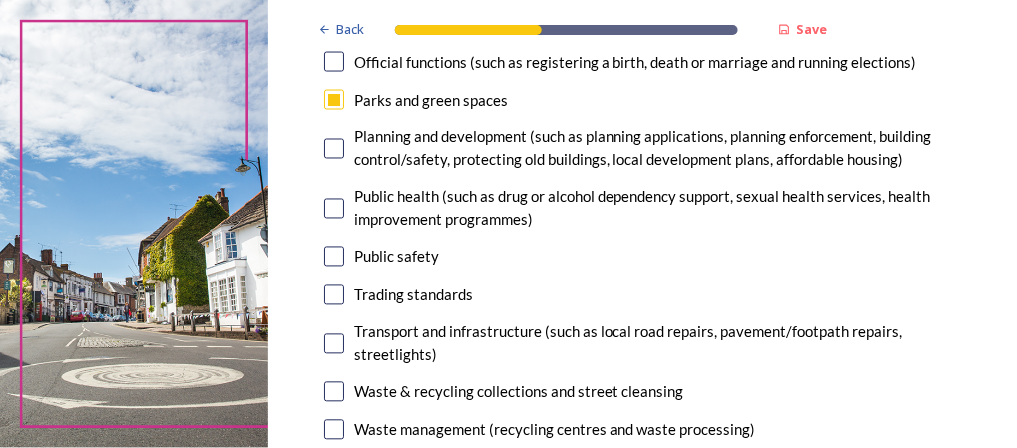 click at bounding box center (334, 209) 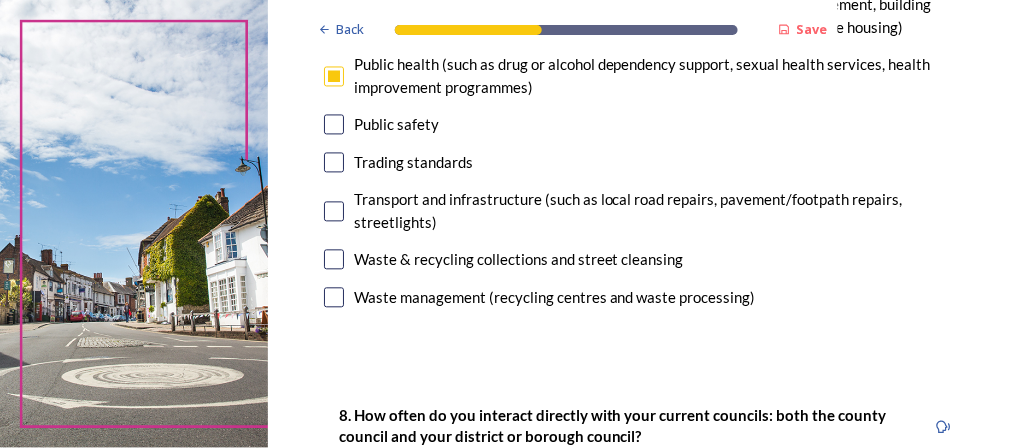 scroll, scrollTop: 880, scrollLeft: 0, axis: vertical 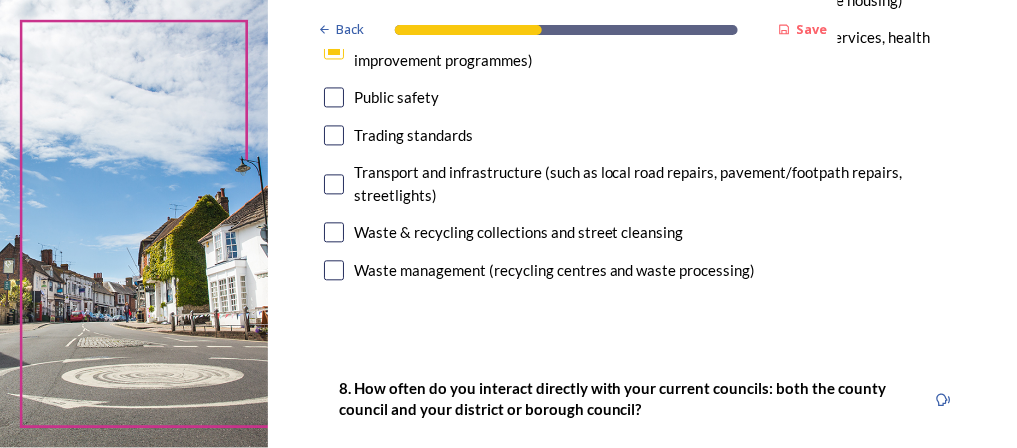 click at bounding box center [334, 184] 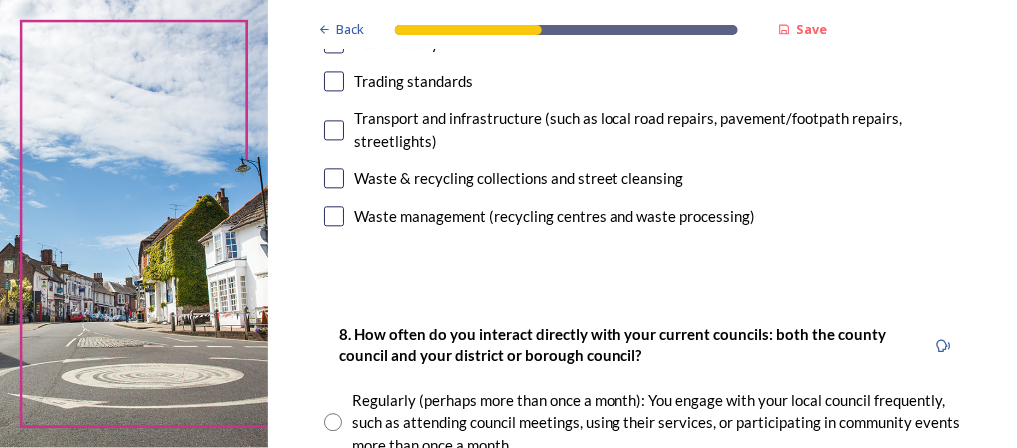scroll, scrollTop: 960, scrollLeft: 0, axis: vertical 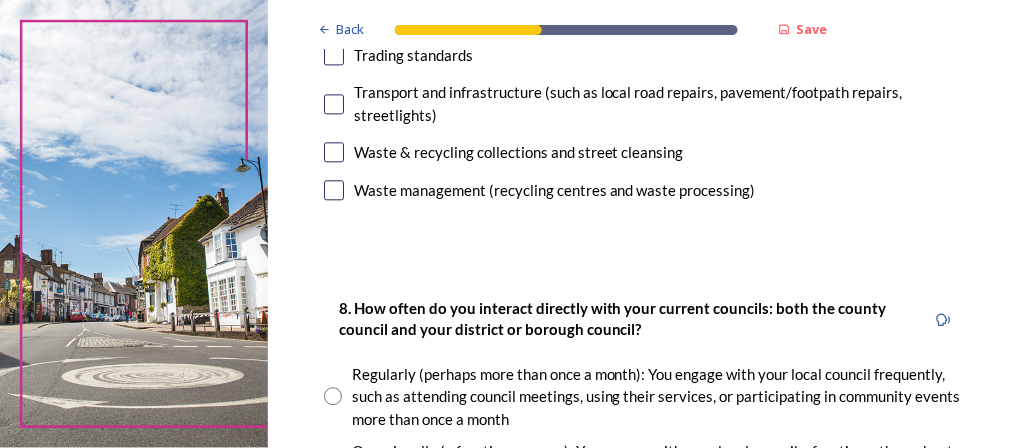 click at bounding box center [334, 104] 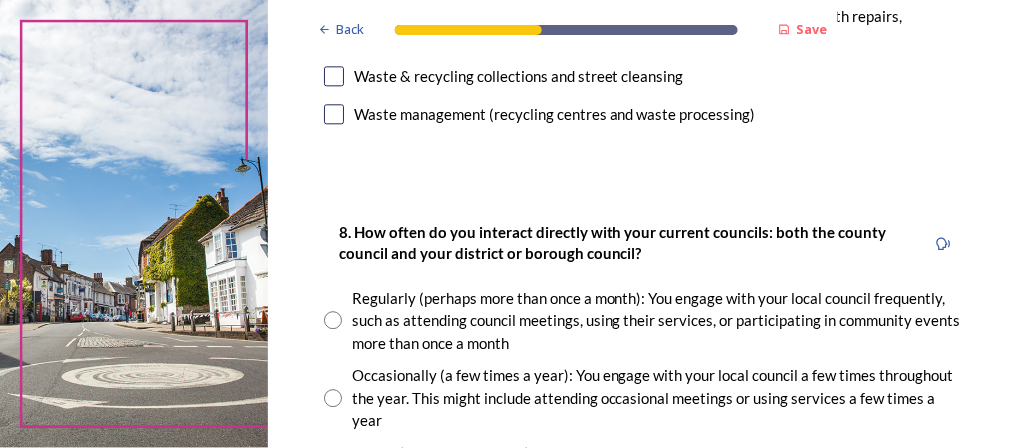 scroll, scrollTop: 1200, scrollLeft: 0, axis: vertical 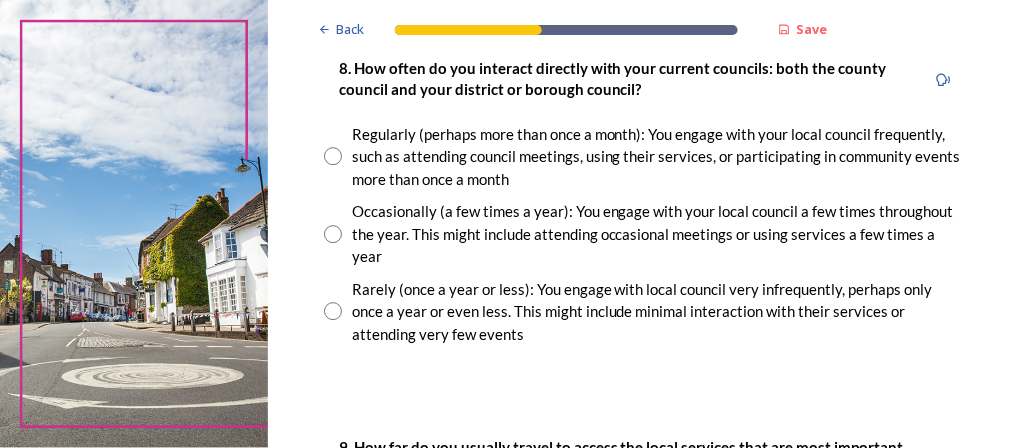 click at bounding box center [333, 156] 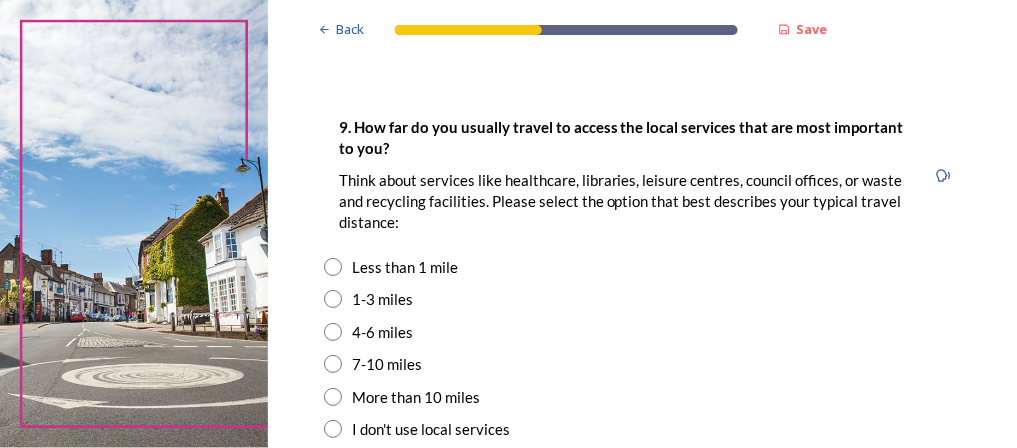 scroll, scrollTop: 1600, scrollLeft: 0, axis: vertical 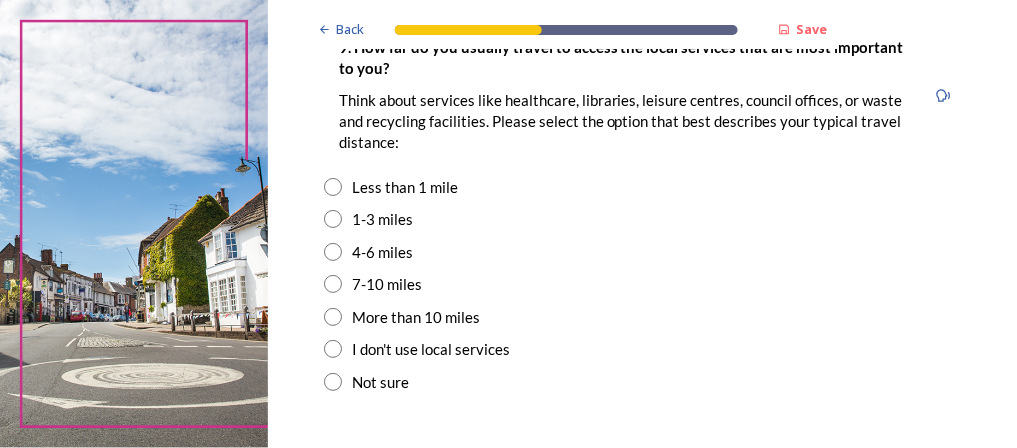 click at bounding box center [333, 187] 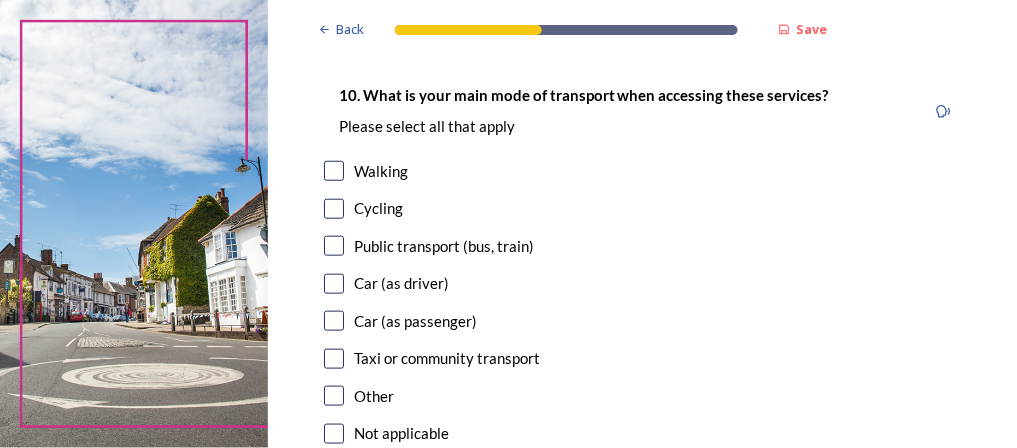 scroll, scrollTop: 2080, scrollLeft: 0, axis: vertical 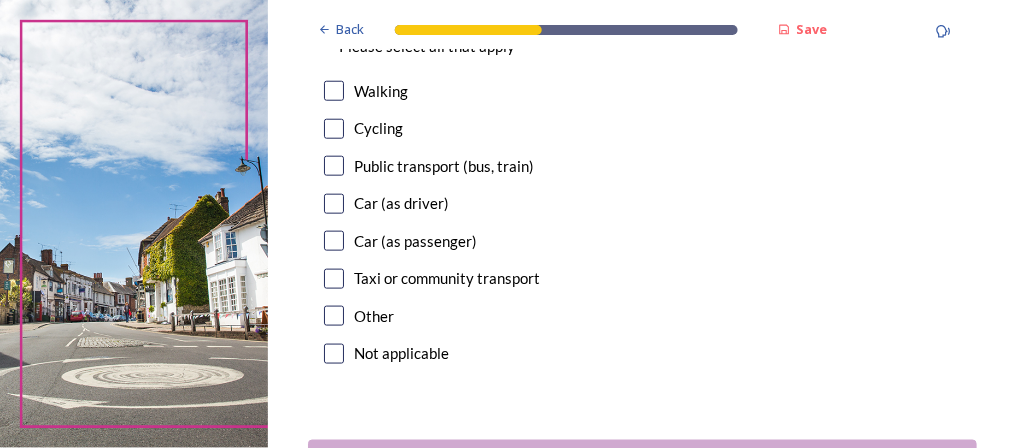 click at bounding box center [334, 204] 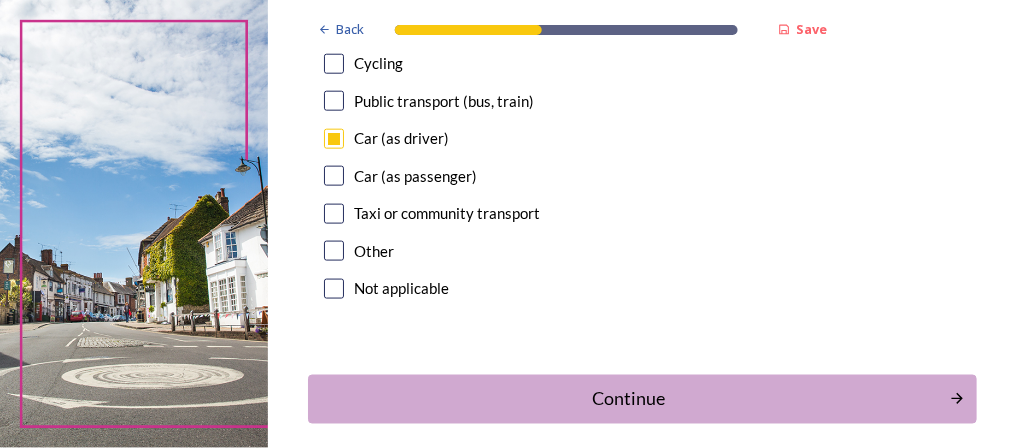 scroll, scrollTop: 2235, scrollLeft: 0, axis: vertical 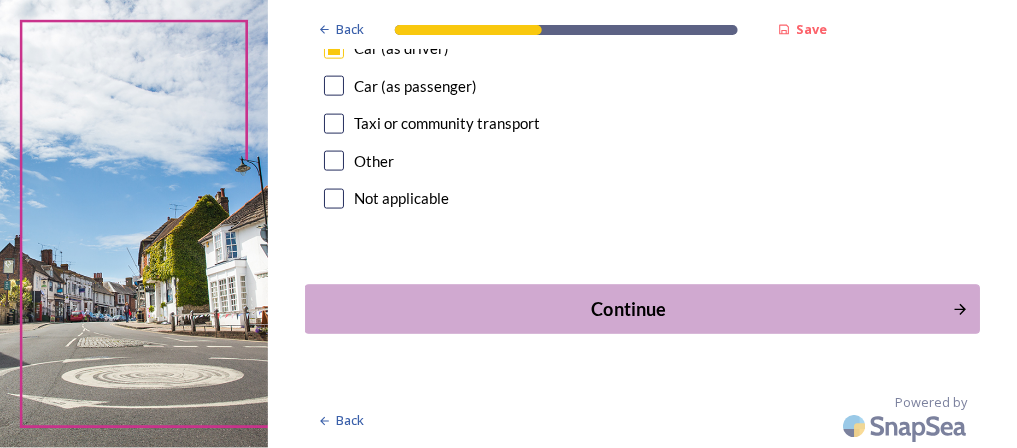 click on "Continue" at bounding box center (628, 309) 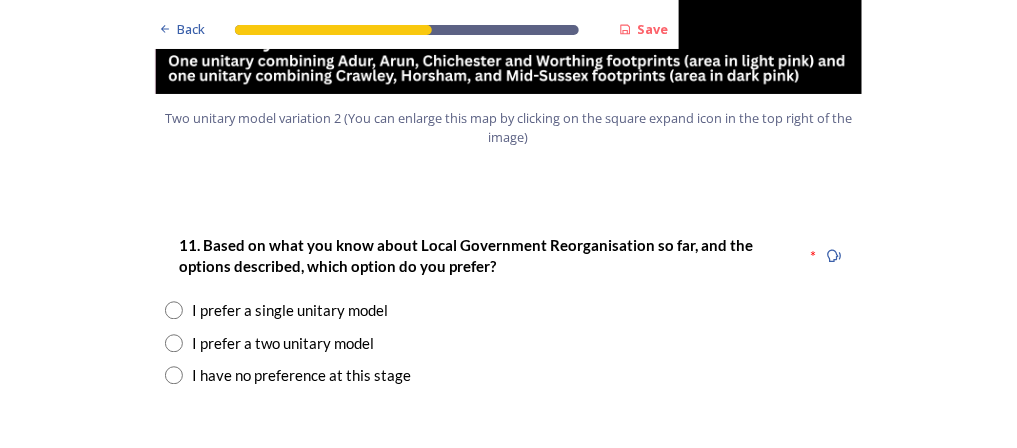scroll, scrollTop: 2640, scrollLeft: 0, axis: vertical 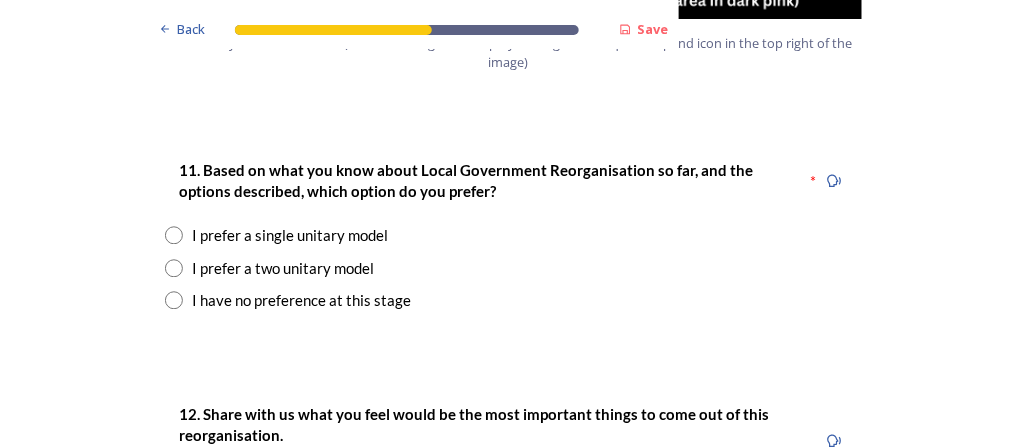 click at bounding box center (174, 235) 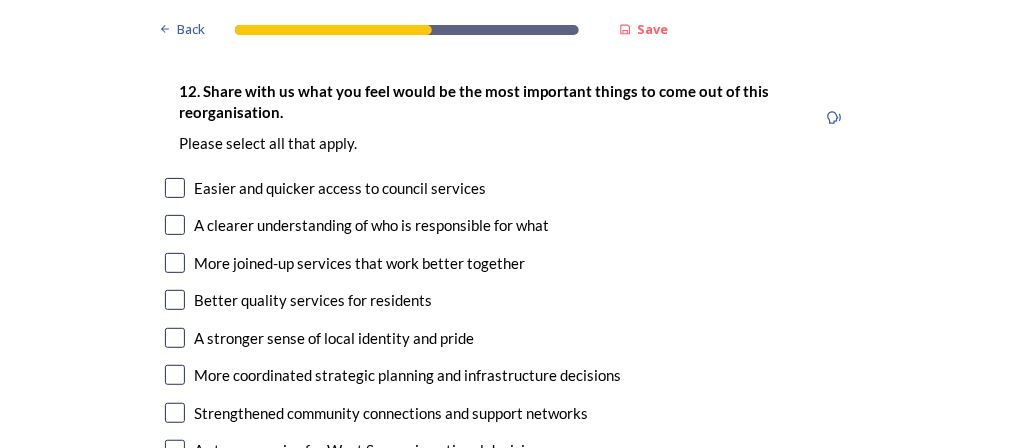 scroll, scrollTop: 3360, scrollLeft: 0, axis: vertical 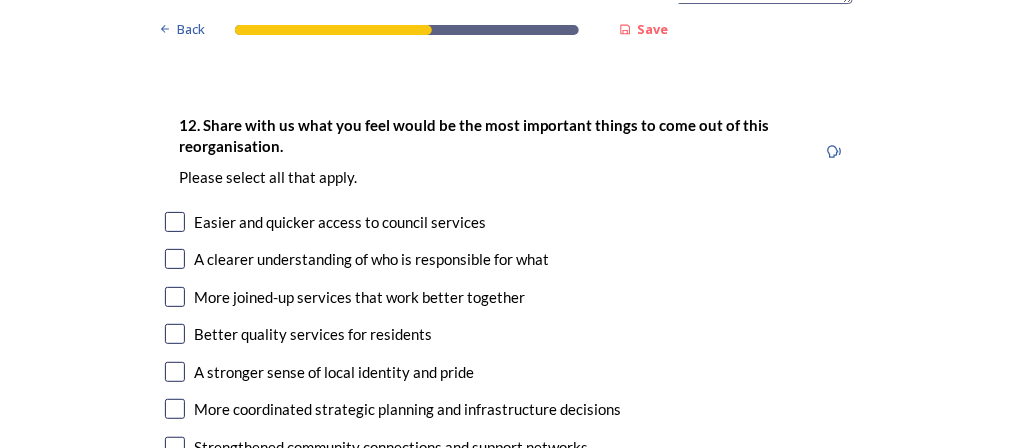 click at bounding box center [175, 222] 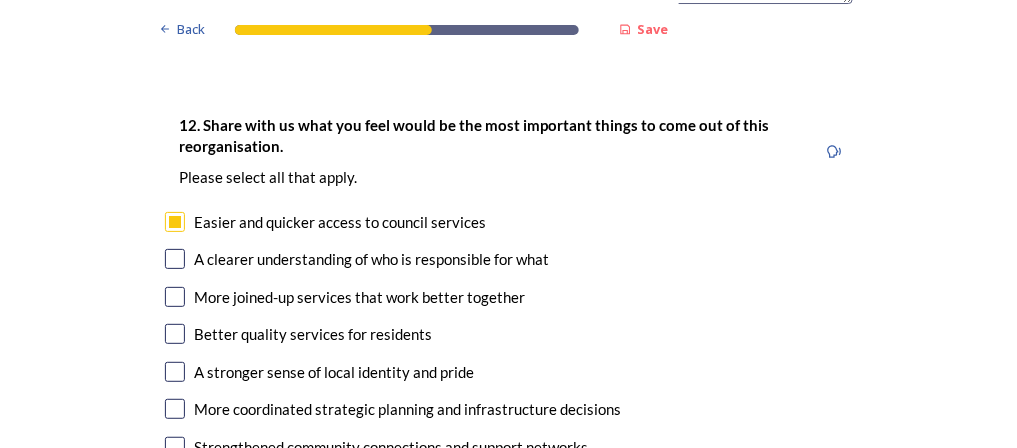 click at bounding box center (175, 259) 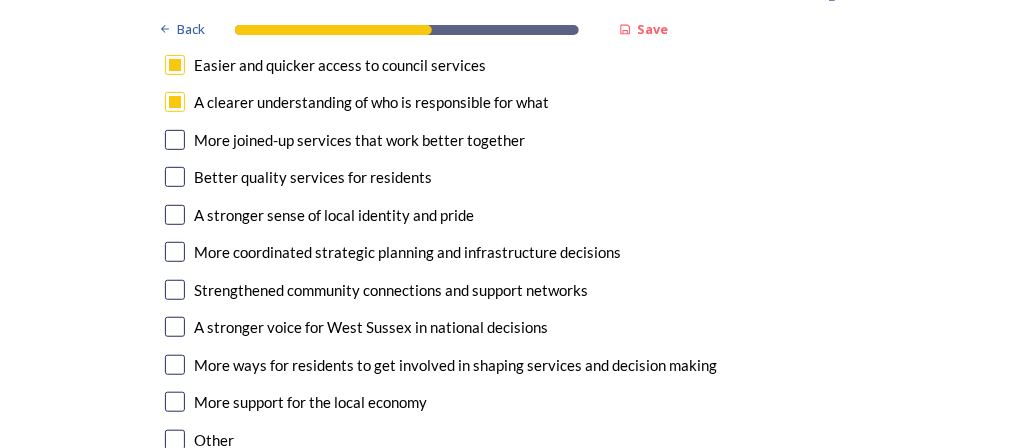 scroll, scrollTop: 3520, scrollLeft: 0, axis: vertical 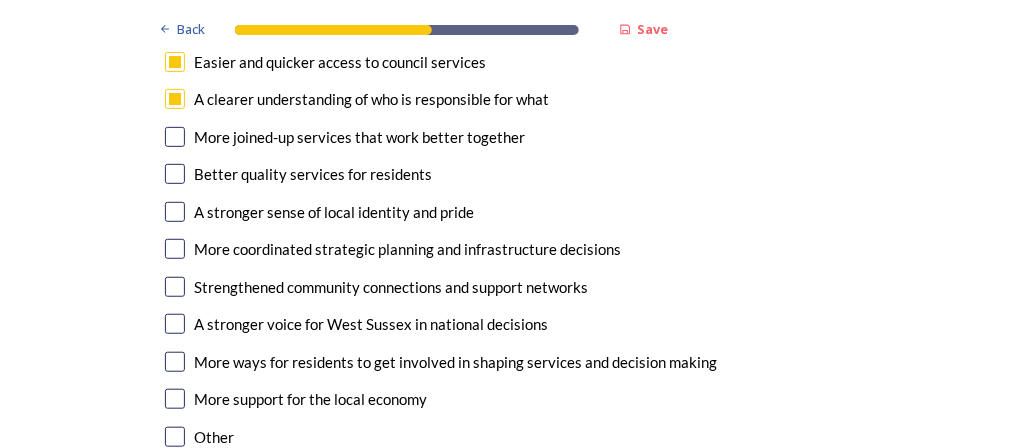 click at bounding box center (175, 137) 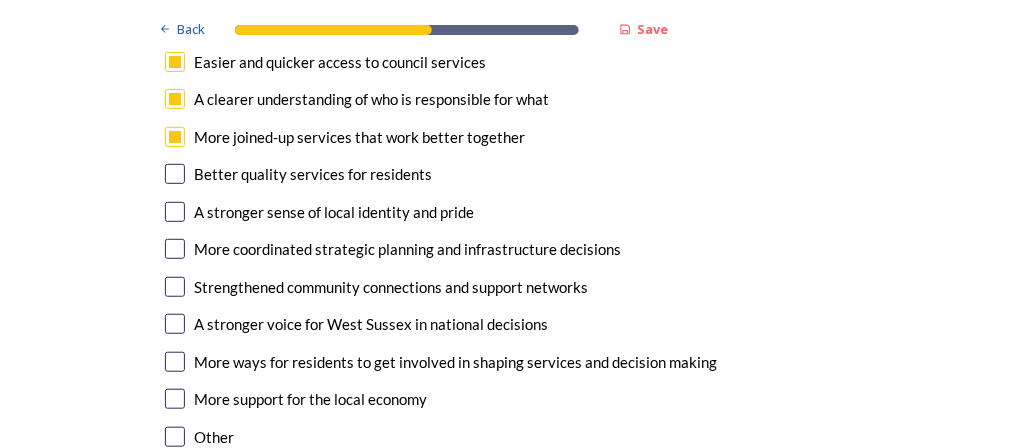click at bounding box center [175, 174] 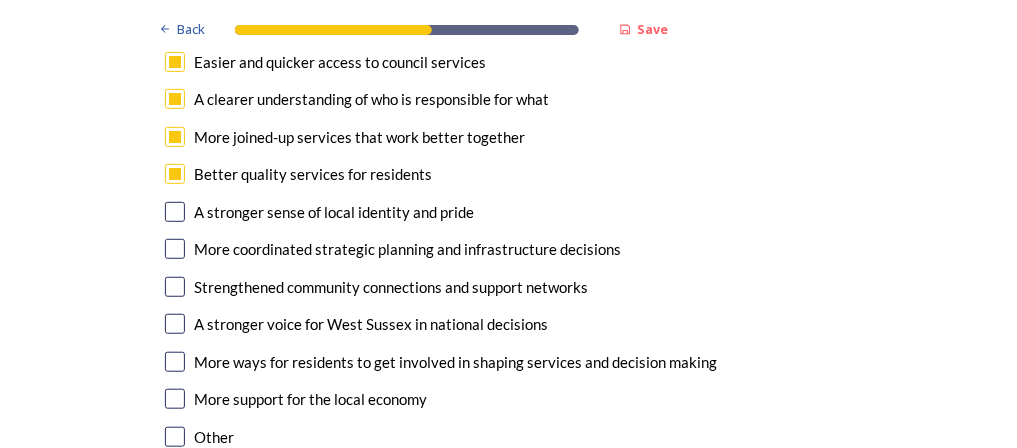 click at bounding box center [175, 212] 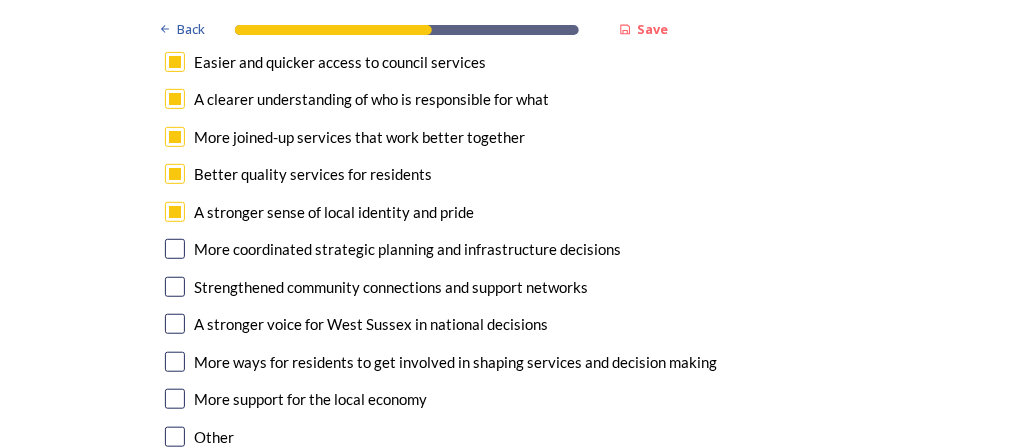 click at bounding box center [175, 287] 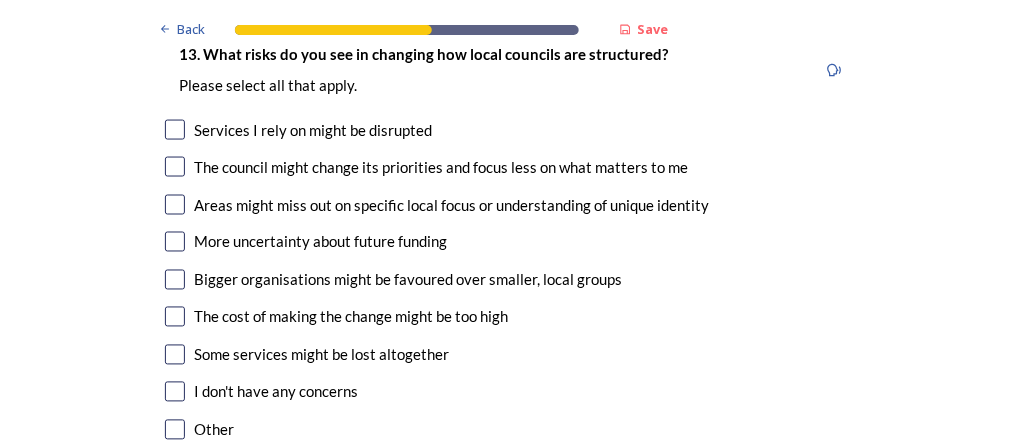 scroll, scrollTop: 4000, scrollLeft: 0, axis: vertical 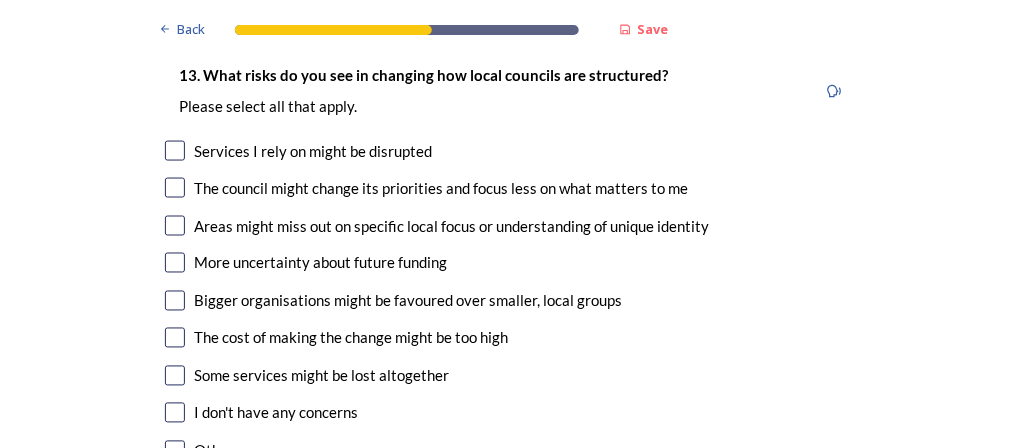 click at bounding box center (175, 188) 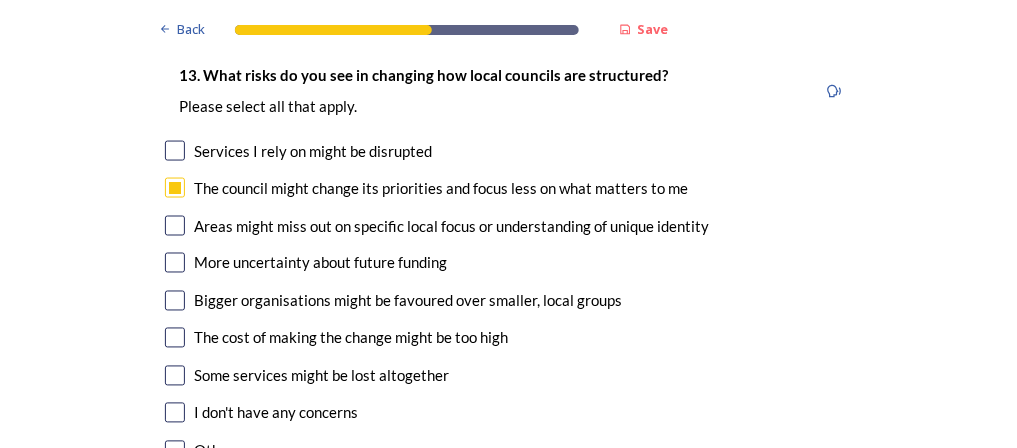 click at bounding box center (175, 226) 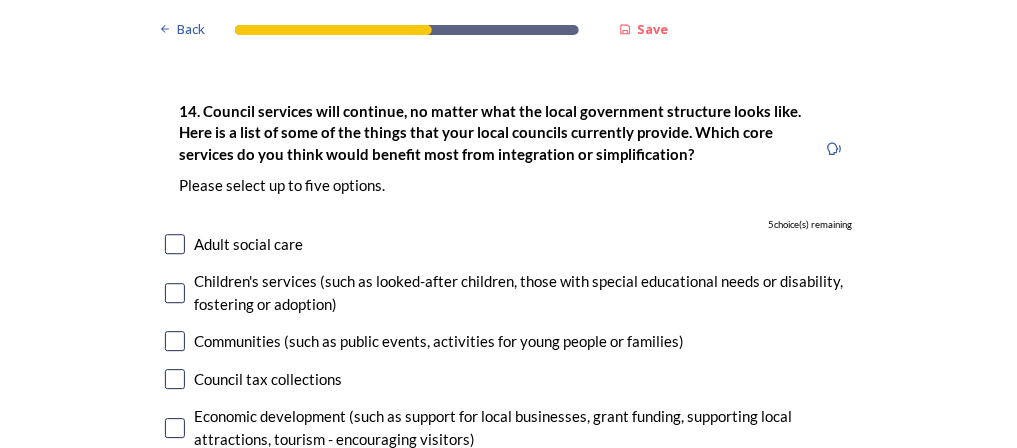 scroll, scrollTop: 4480, scrollLeft: 0, axis: vertical 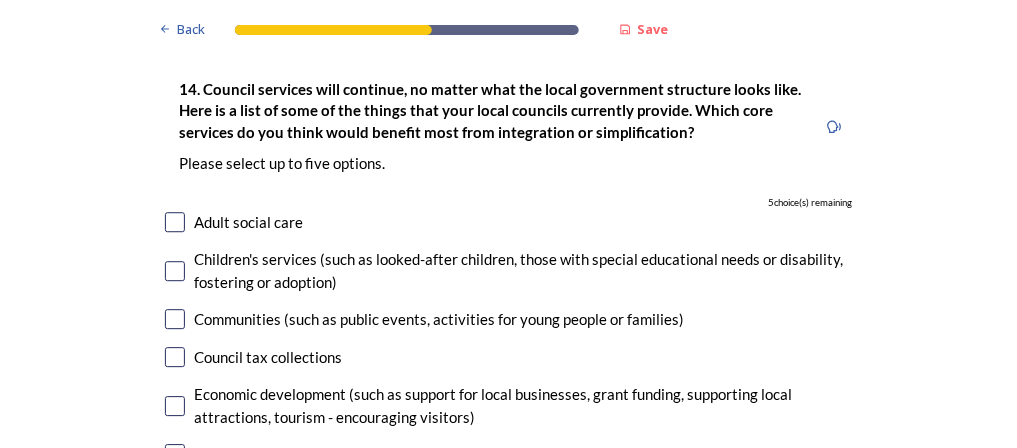 click at bounding box center [175, 222] 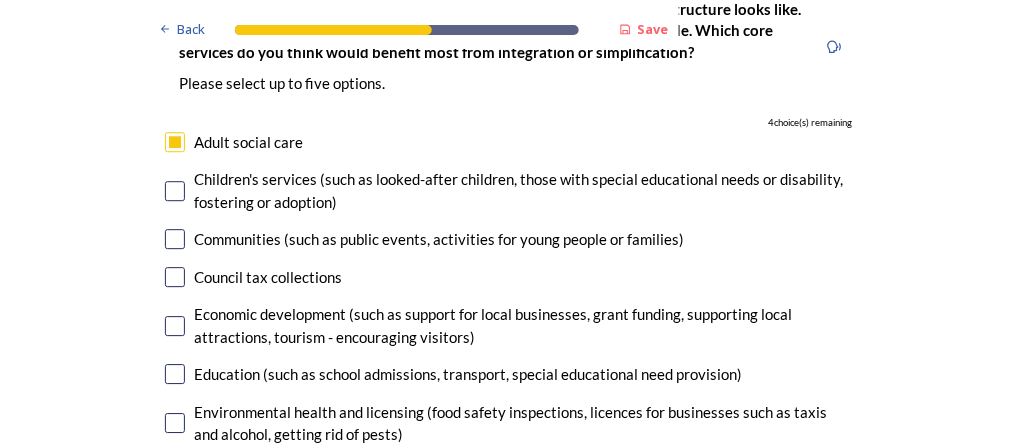 scroll, scrollTop: 4640, scrollLeft: 0, axis: vertical 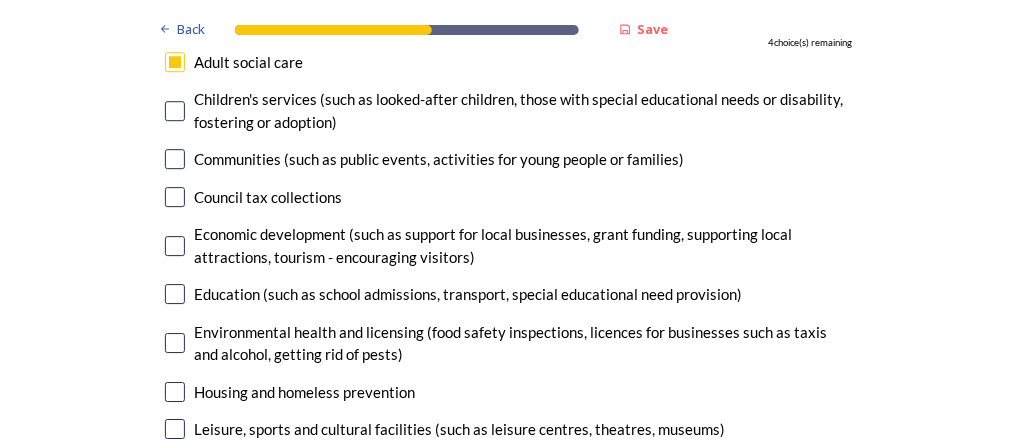 click at bounding box center (175, 246) 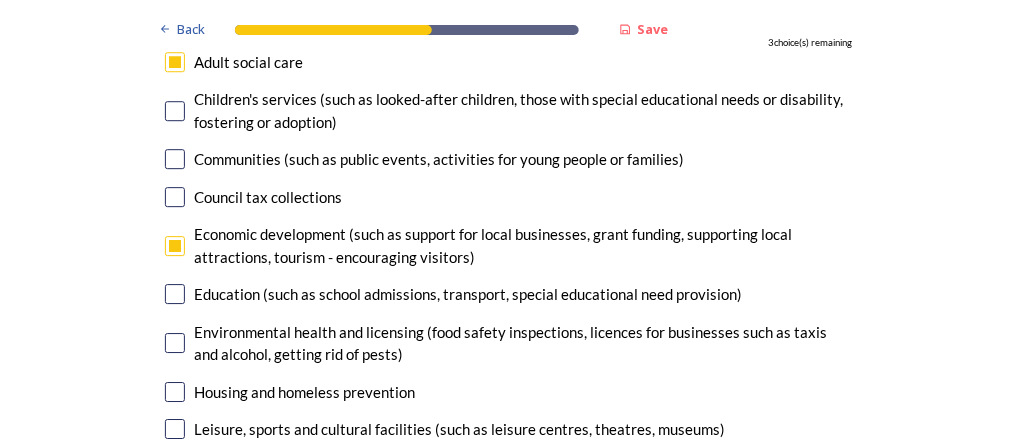click at bounding box center [175, 429] 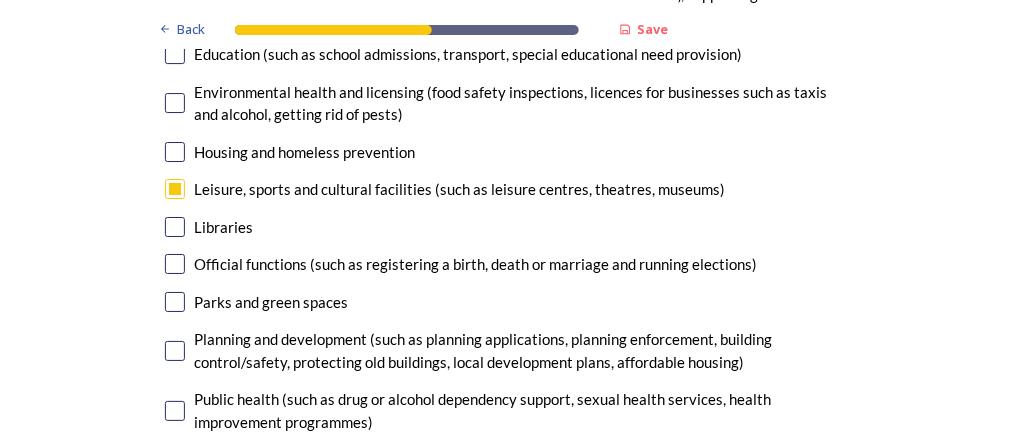 scroll, scrollTop: 4960, scrollLeft: 0, axis: vertical 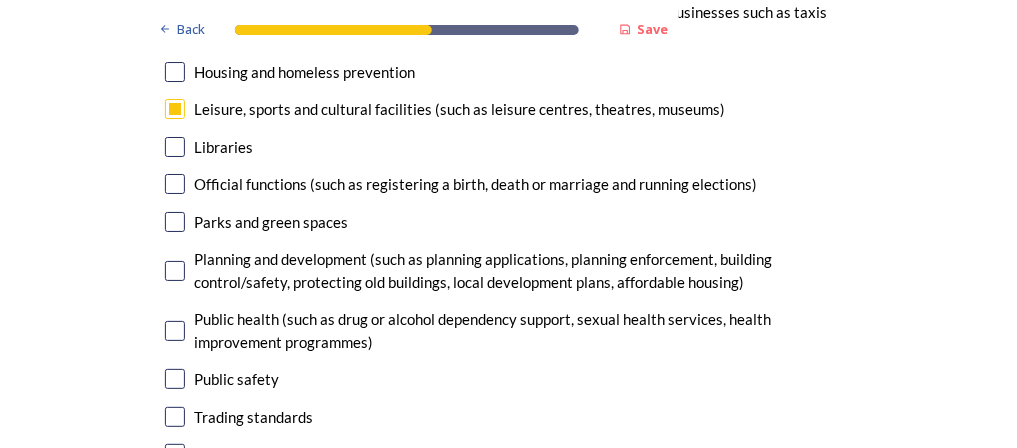 click at bounding box center [175, 222] 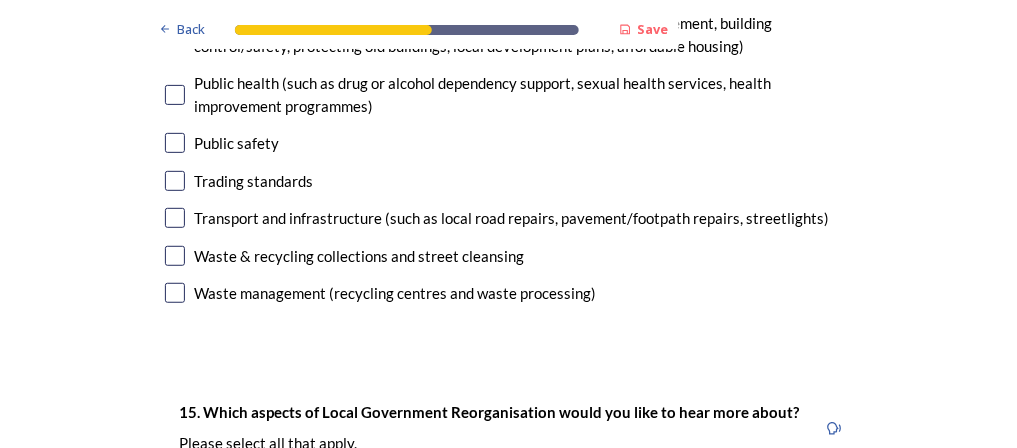 scroll, scrollTop: 5200, scrollLeft: 0, axis: vertical 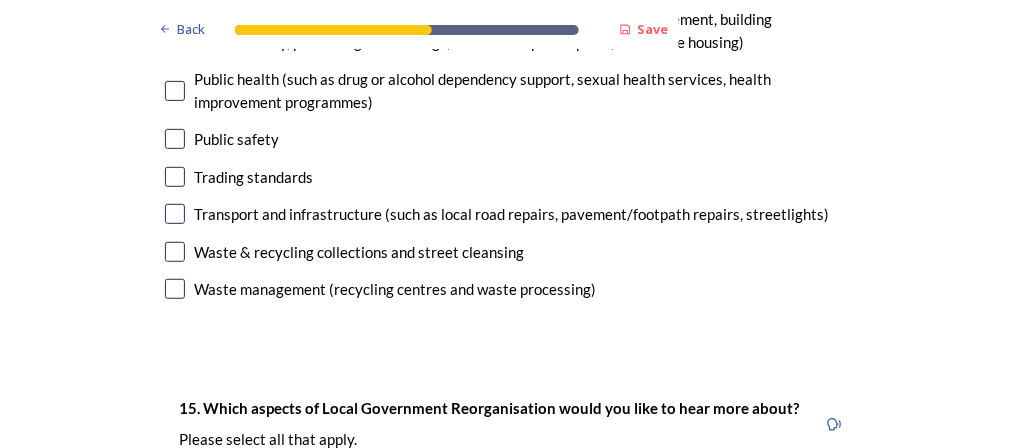 click at bounding box center (175, 214) 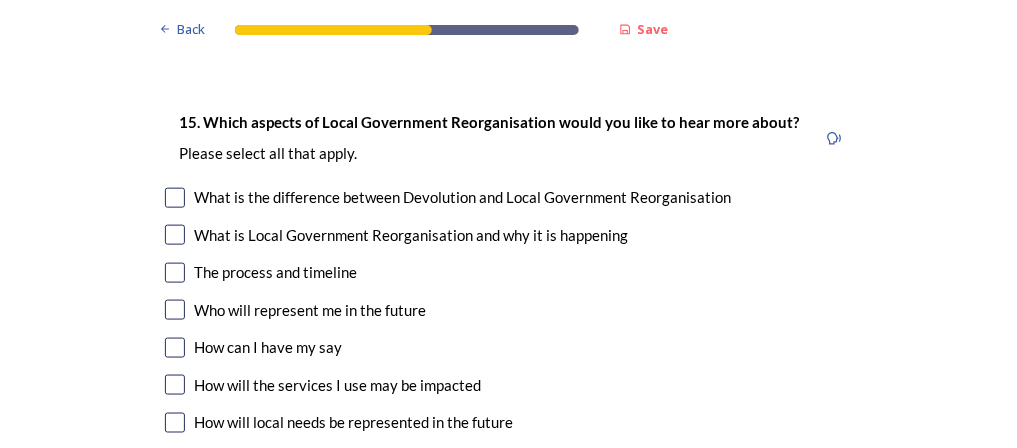 scroll, scrollTop: 5520, scrollLeft: 0, axis: vertical 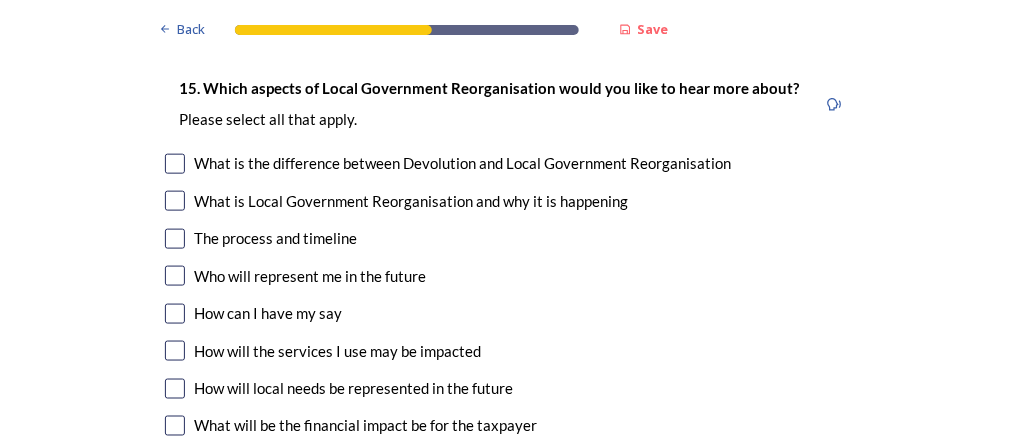 click at bounding box center [175, 239] 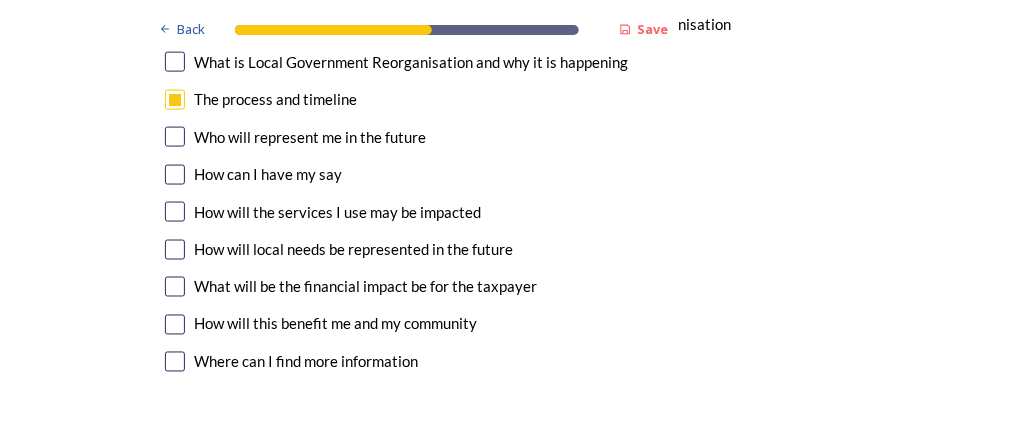 scroll, scrollTop: 5680, scrollLeft: 0, axis: vertical 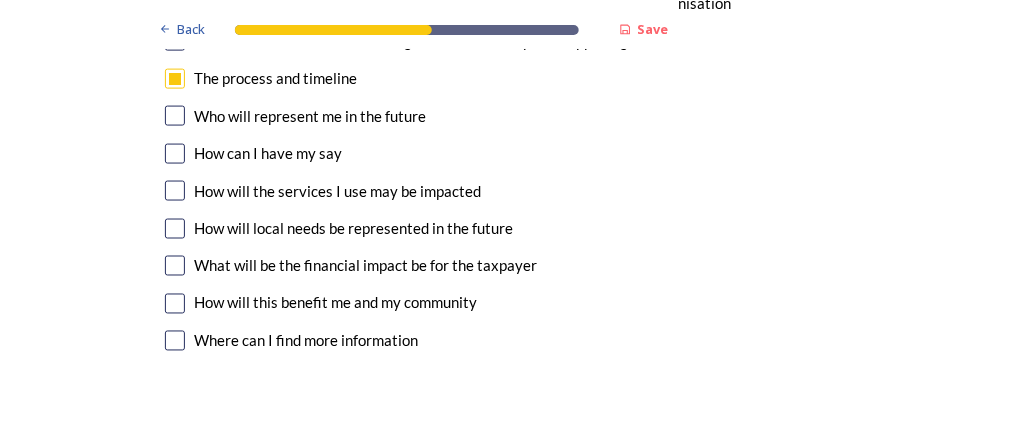 click at bounding box center (175, 266) 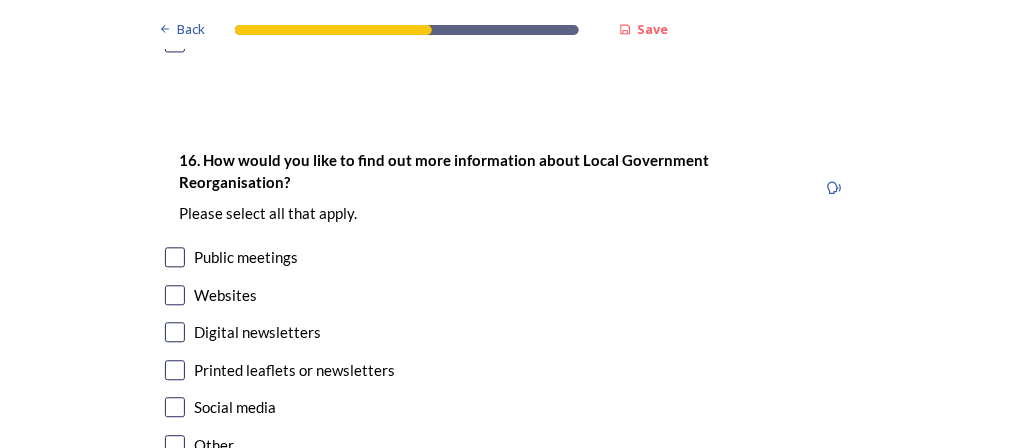 scroll, scrollTop: 6000, scrollLeft: 0, axis: vertical 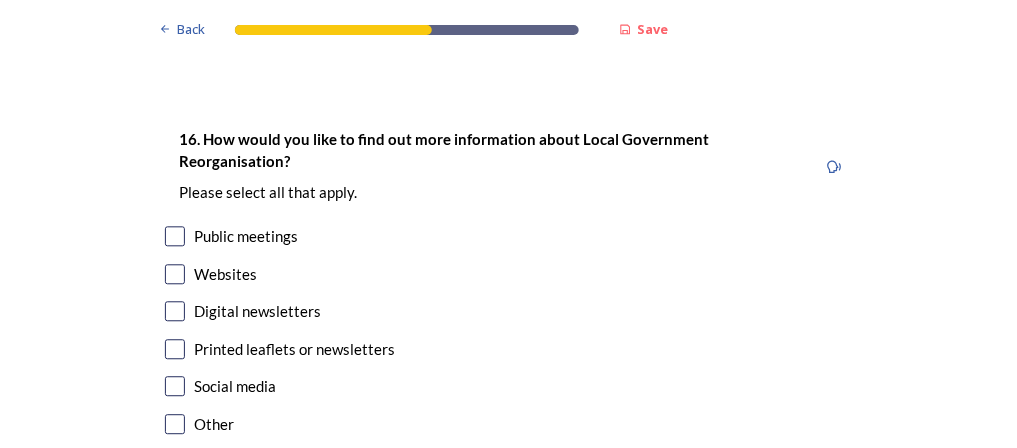 click at bounding box center [175, 311] 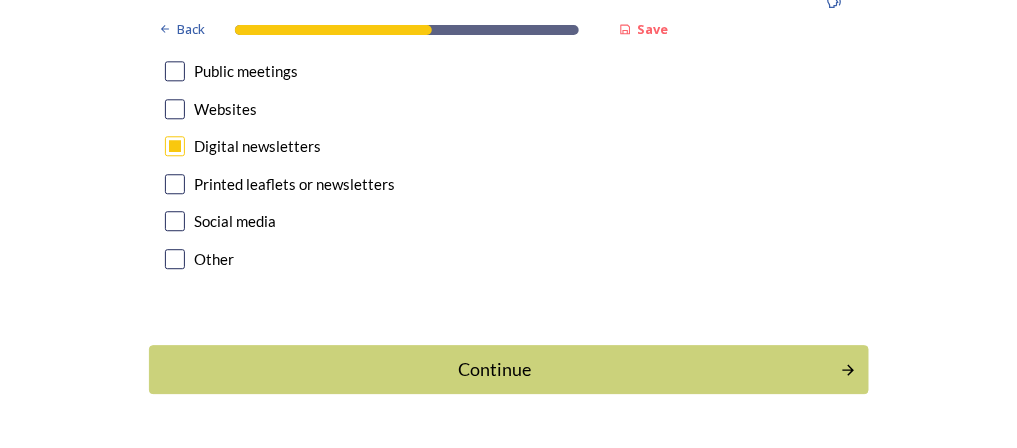 scroll, scrollTop: 6166, scrollLeft: 0, axis: vertical 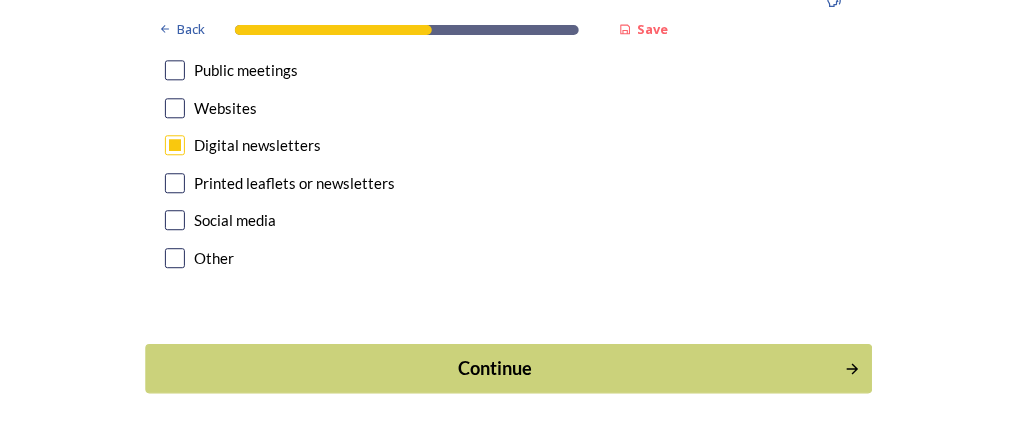 click on "Continue" at bounding box center [494, 368] 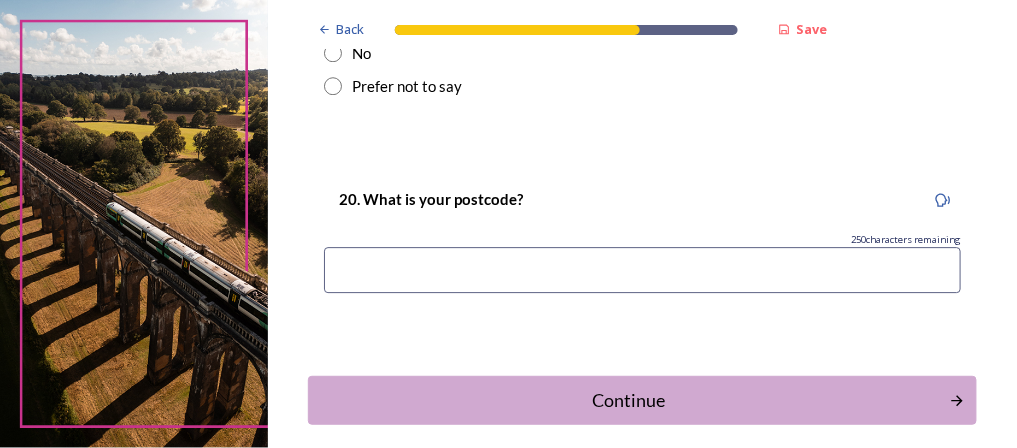 scroll, scrollTop: 1305, scrollLeft: 0, axis: vertical 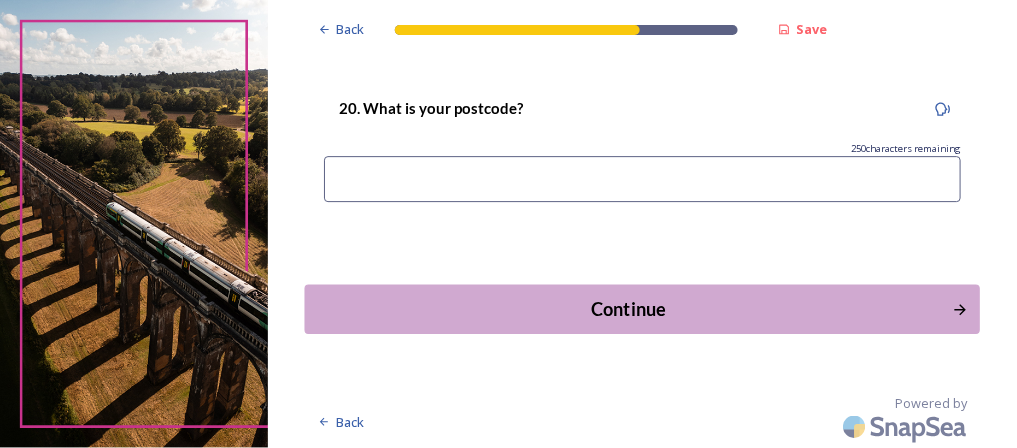 click on "Continue" at bounding box center (628, 309) 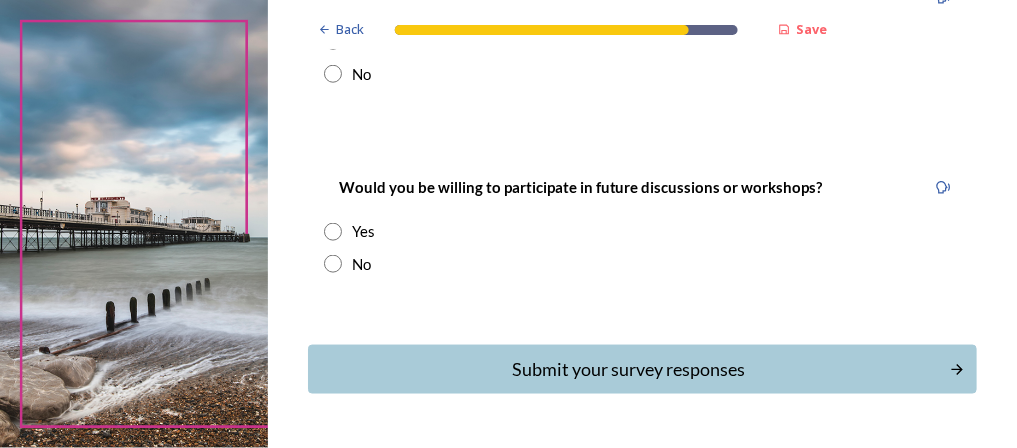 scroll, scrollTop: 400, scrollLeft: 0, axis: vertical 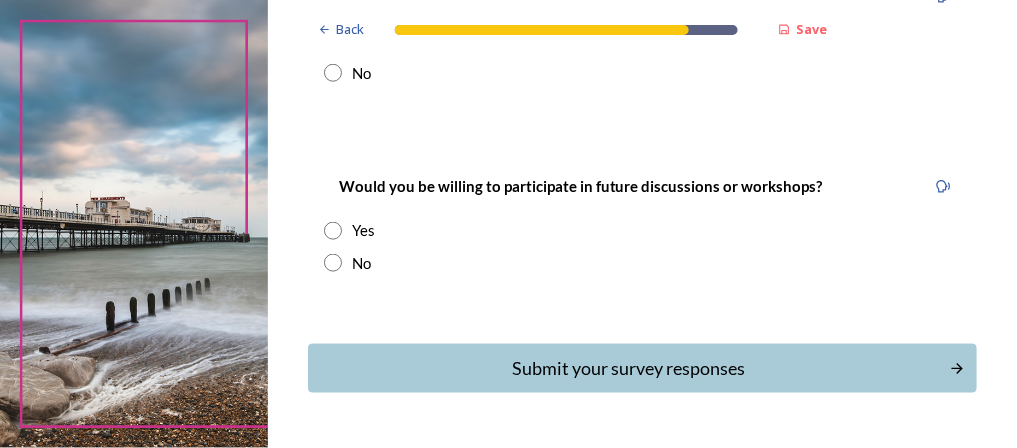 click at bounding box center (333, 263) 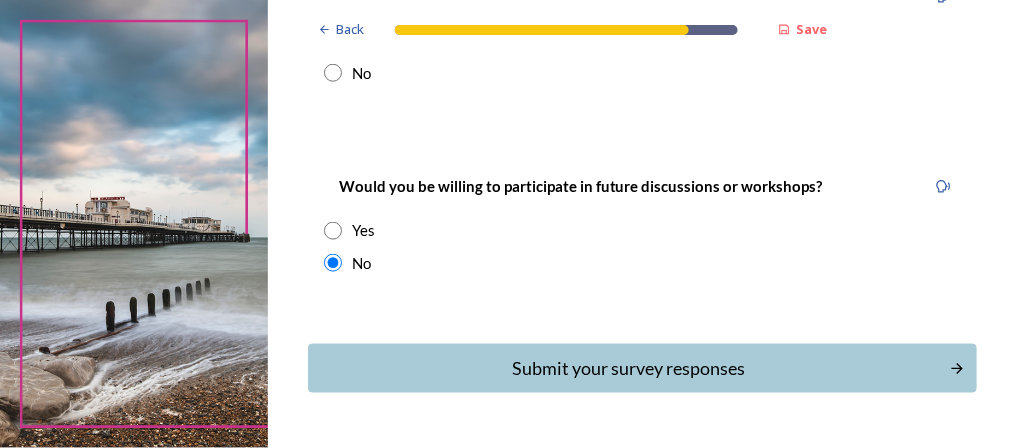 click at bounding box center (333, 73) 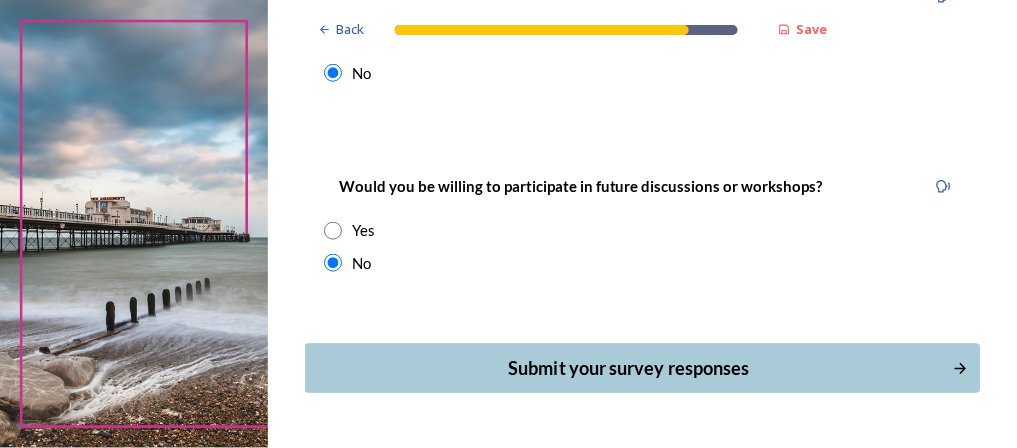 click on "Submit your survey responses" at bounding box center [628, 368] 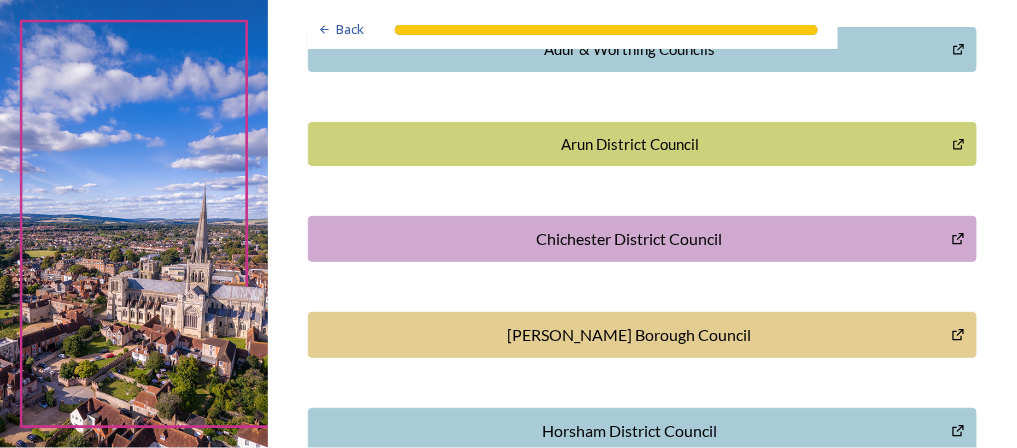 scroll, scrollTop: 560, scrollLeft: 0, axis: vertical 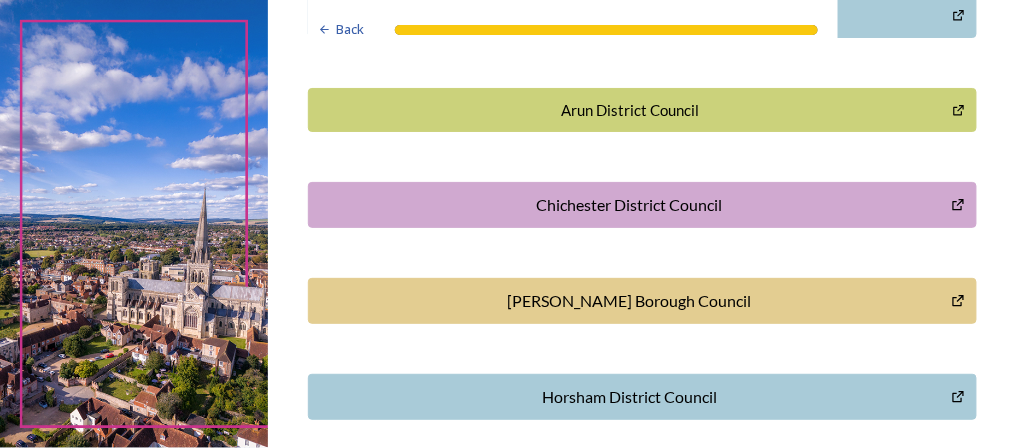 click on "Chichester District Council" at bounding box center (630, 205) 